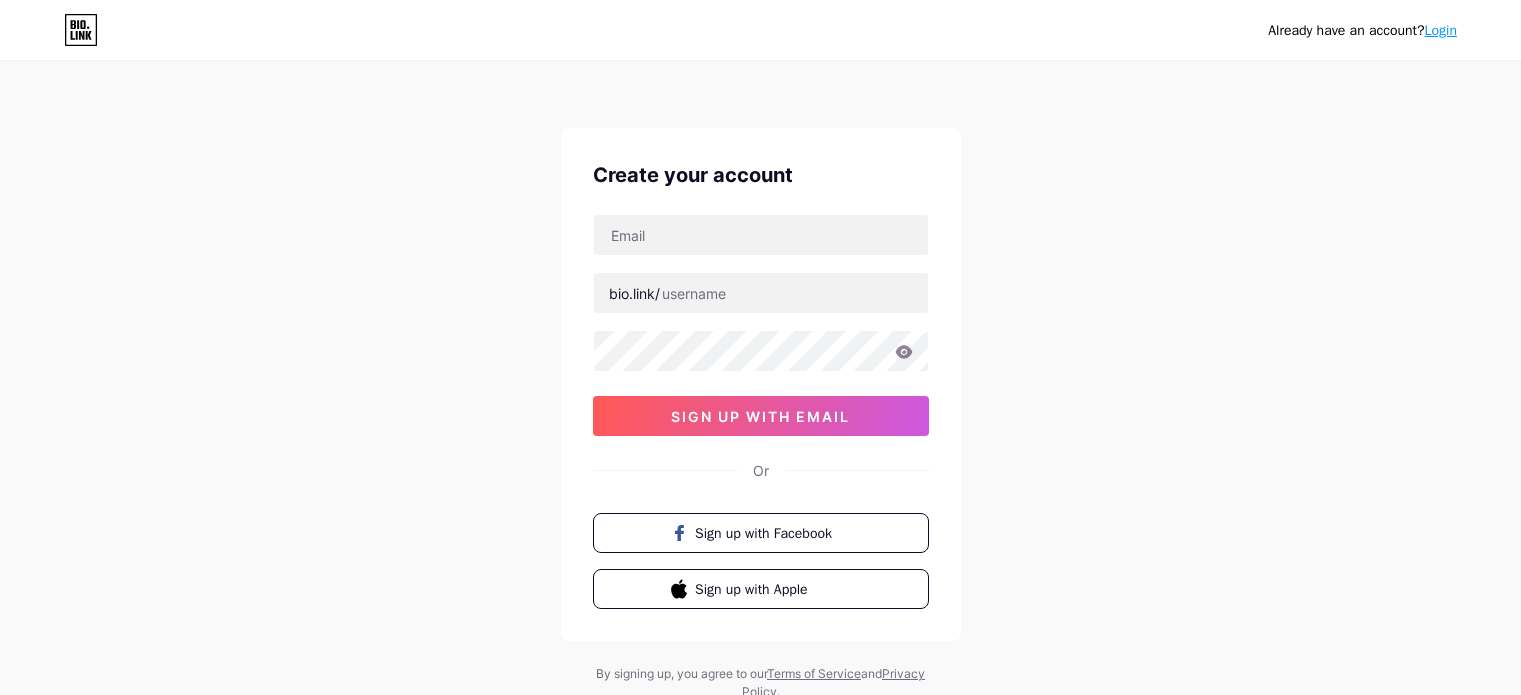 scroll, scrollTop: 0, scrollLeft: 0, axis: both 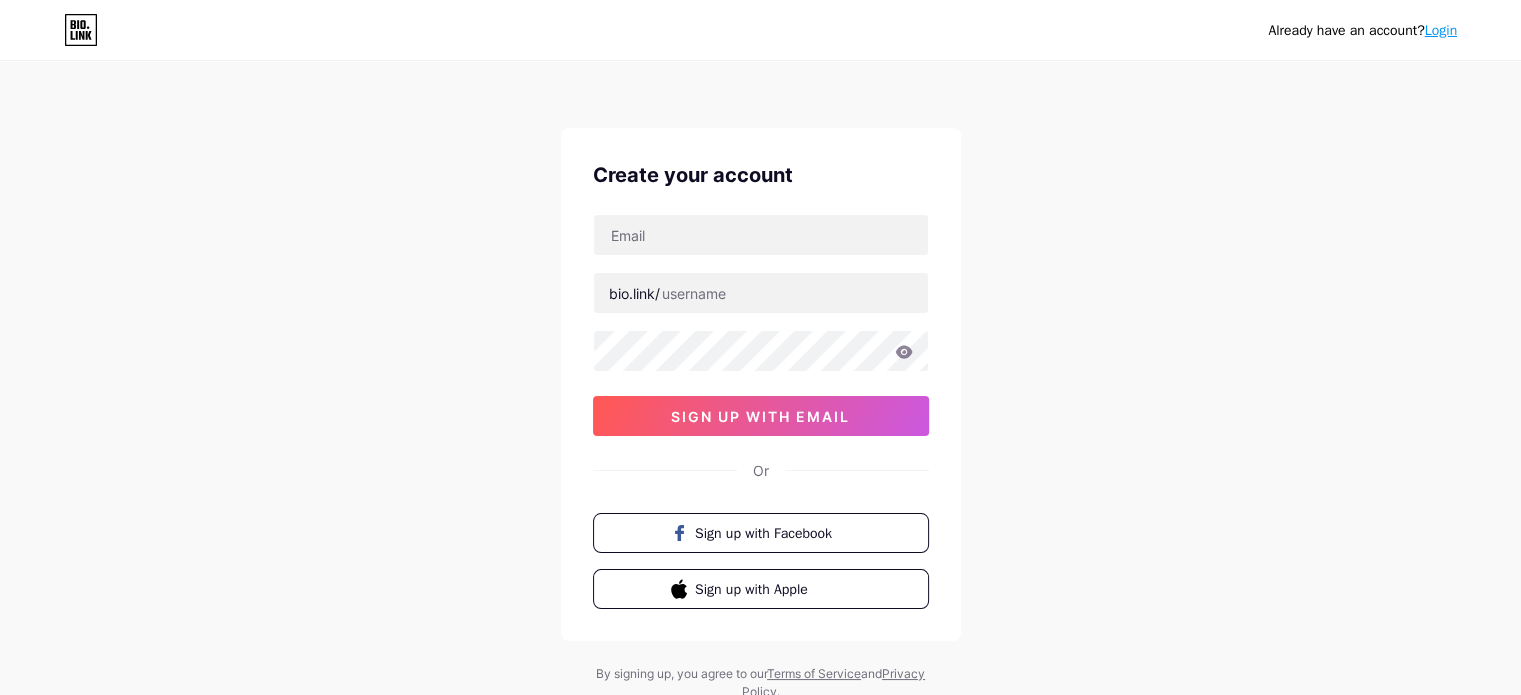 click on "Already have an account?  Login   Create your account         bio.link/                       sign up with email         Or       Sign up with Facebook
Sign up with Apple
By signing up, you agree to our  Terms of Service  and  Privacy Policy ." at bounding box center (760, 382) 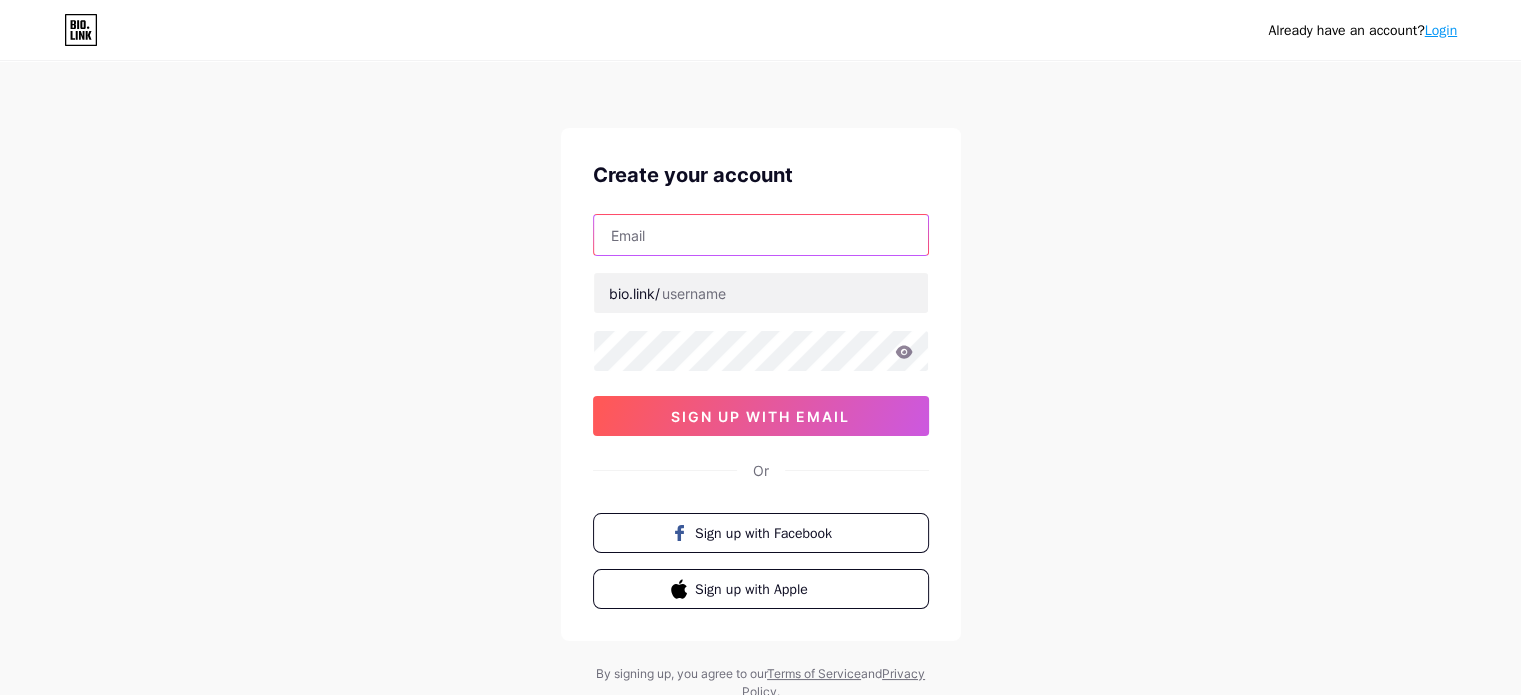 click at bounding box center [761, 235] 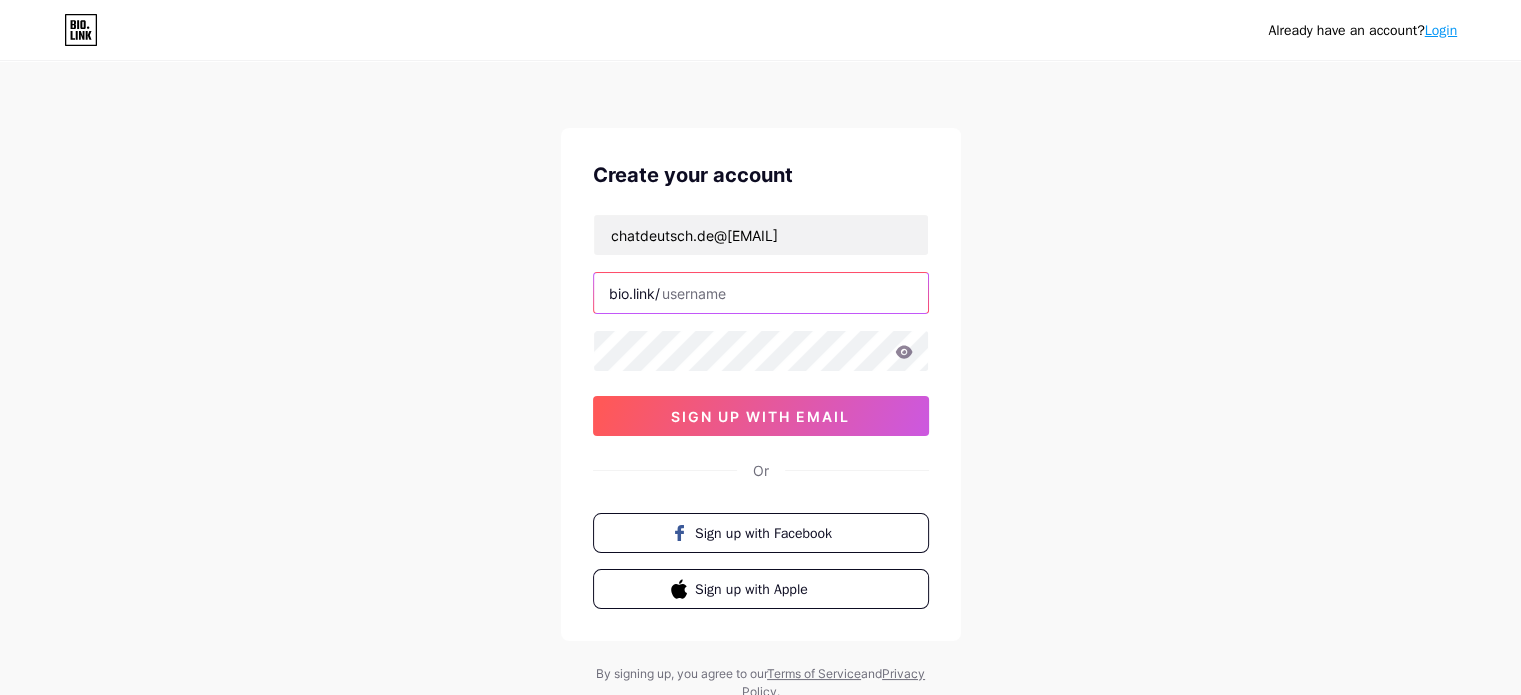 click at bounding box center (761, 293) 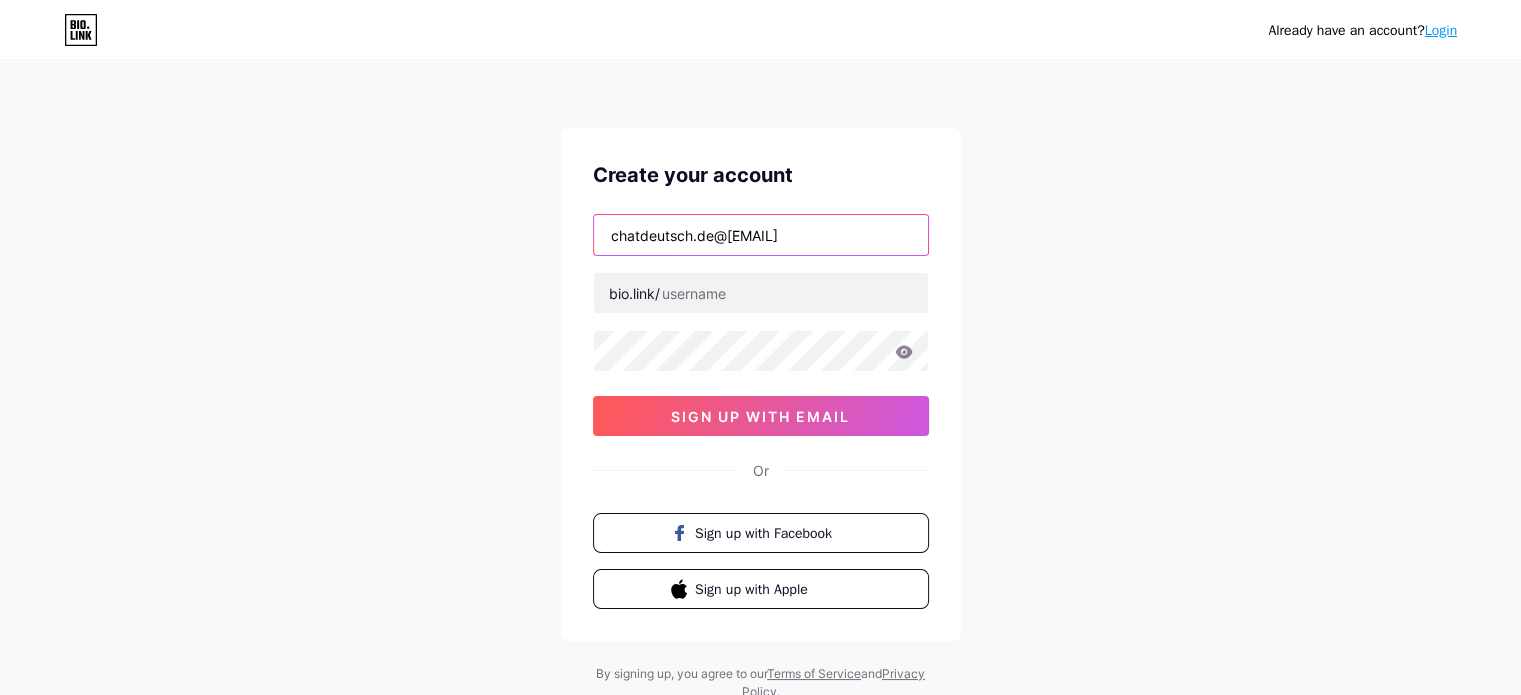drag, startPoint x: 712, startPoint y: 242, endPoint x: 576, endPoint y: 241, distance: 136.00368 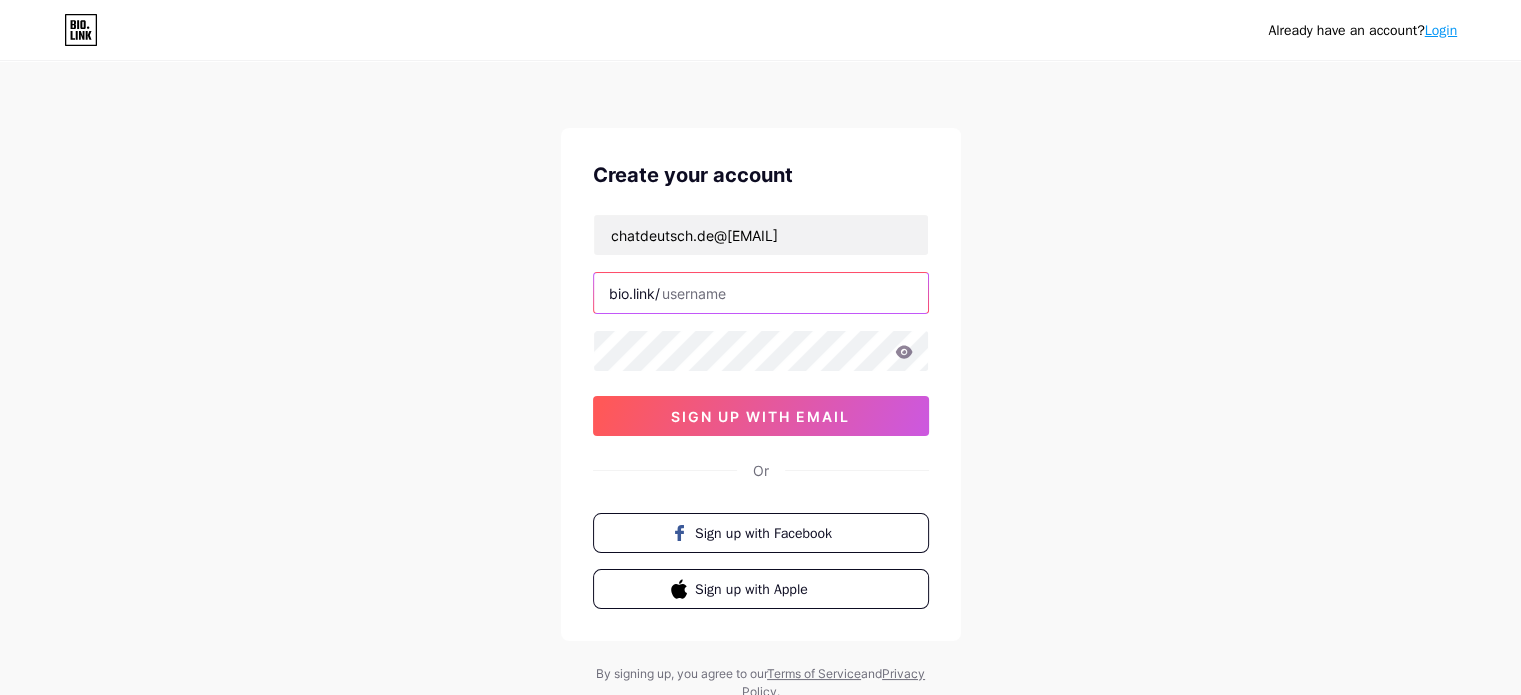 click at bounding box center (761, 293) 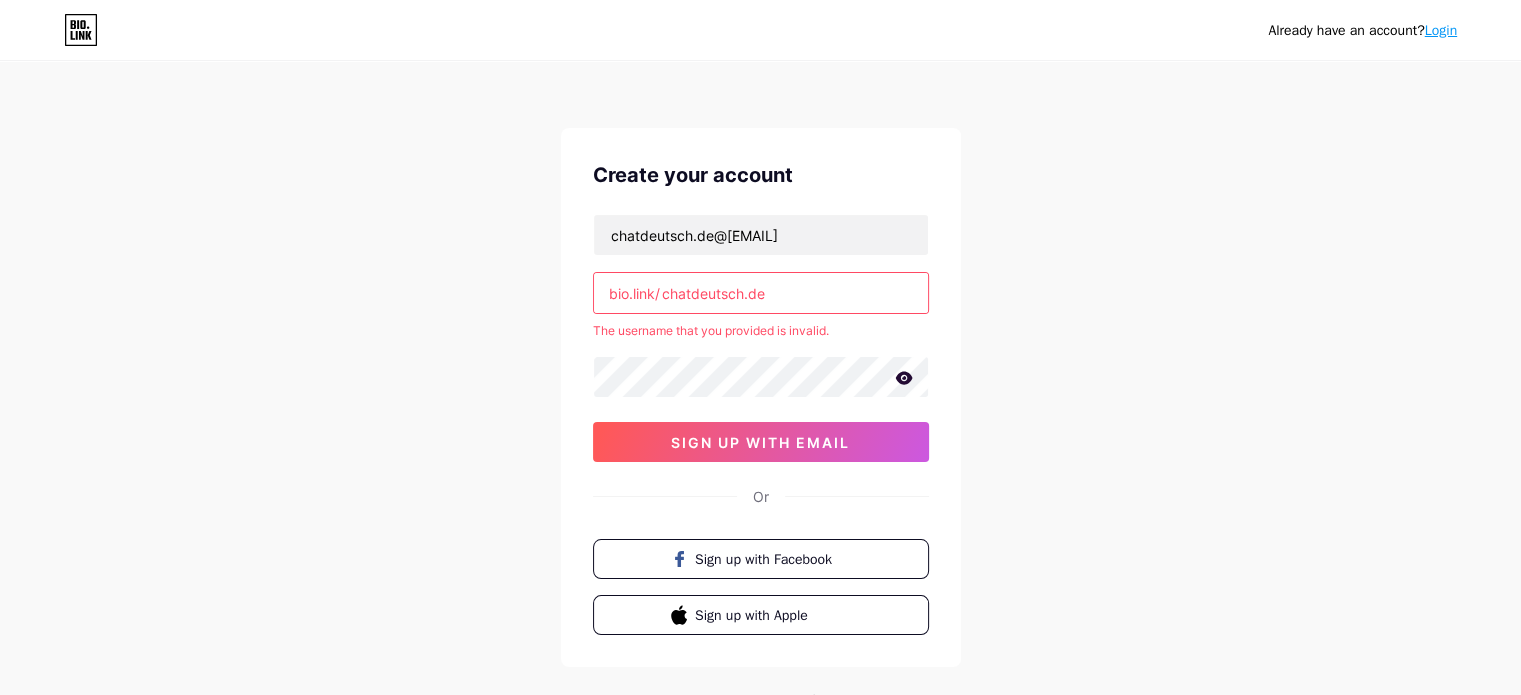 click on "chatdeutsch.de" at bounding box center (761, 293) 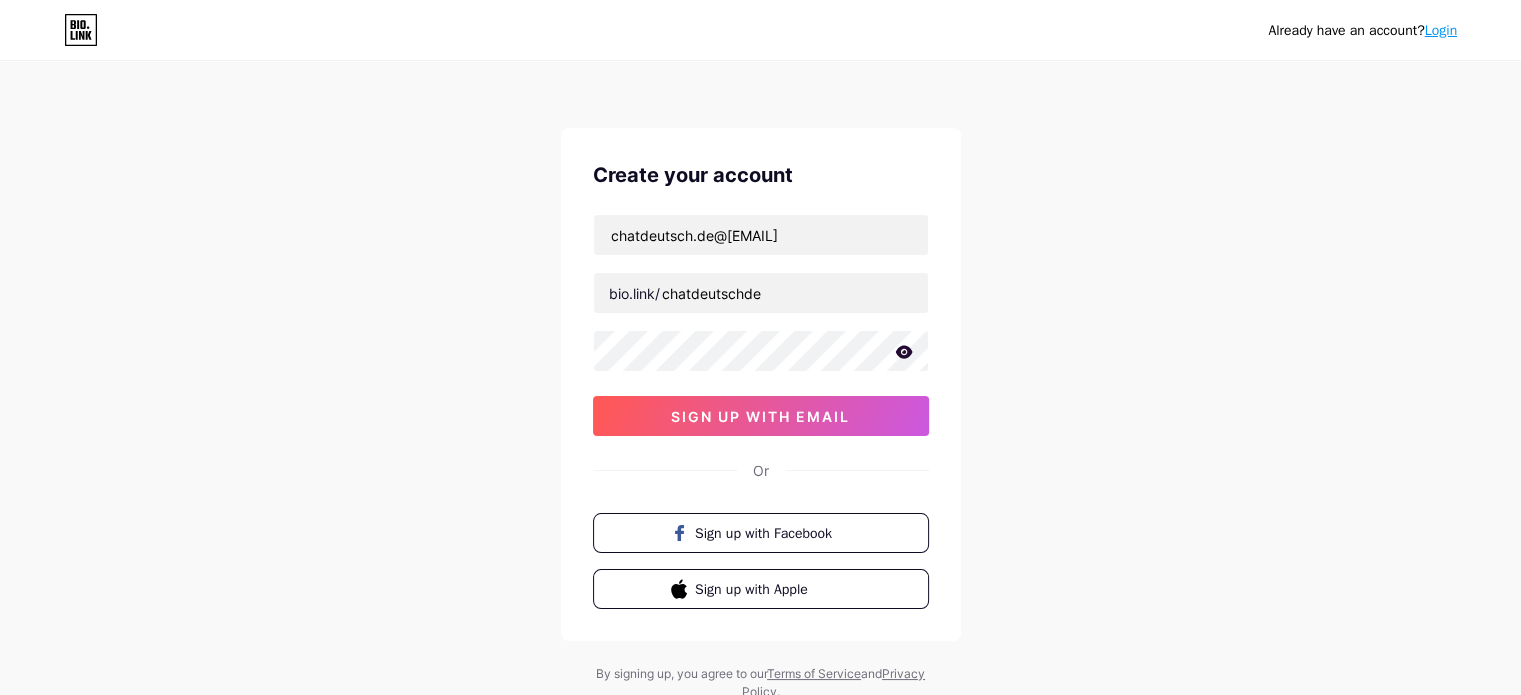 click on "Already have an account?  Login   Create your account     chatdeutsch.de@[EMAIL]     bio.link/   chatdeutschde                     sign up with email         Or       Sign up with Facebook
Sign up with Apple
By signing up, you agree to our  Terms of Service  and  Privacy Policy ." at bounding box center (760, 382) 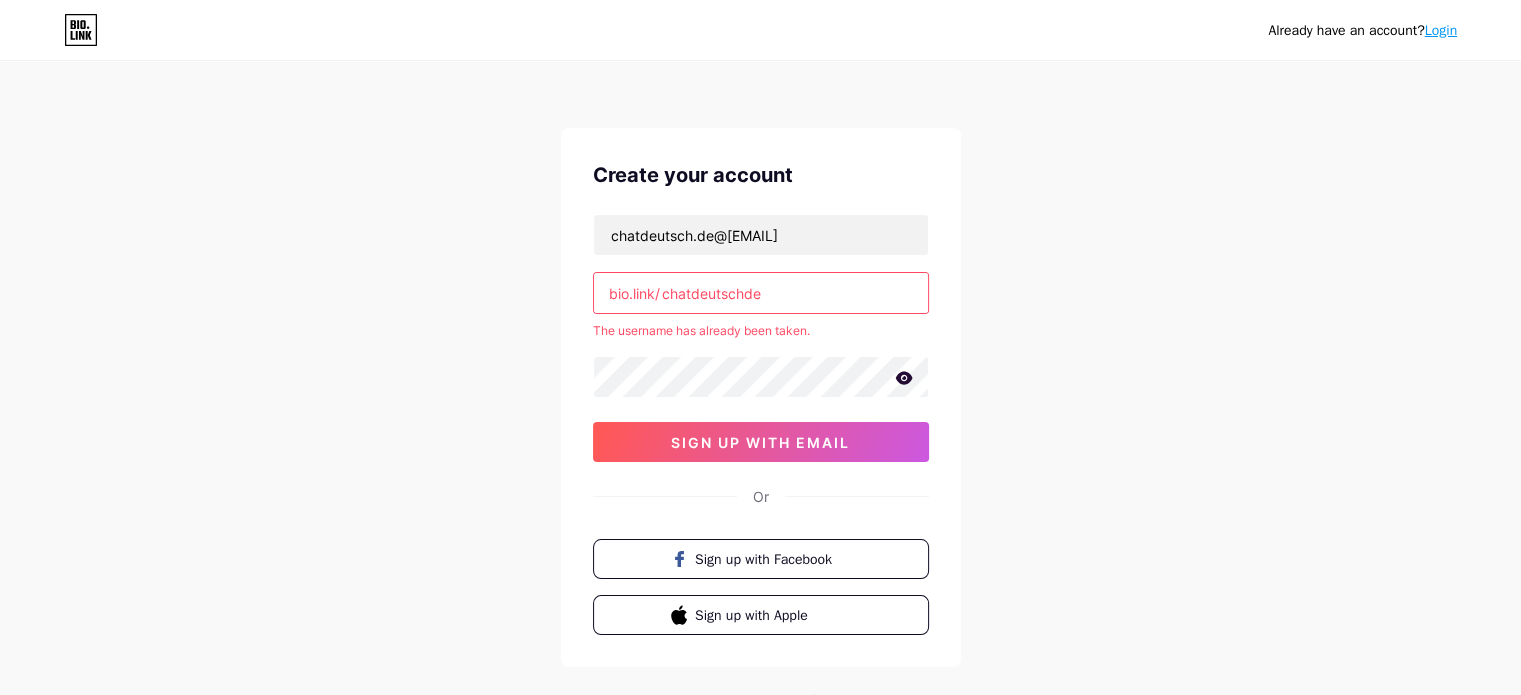 click on "chatdeutschde" at bounding box center (761, 293) 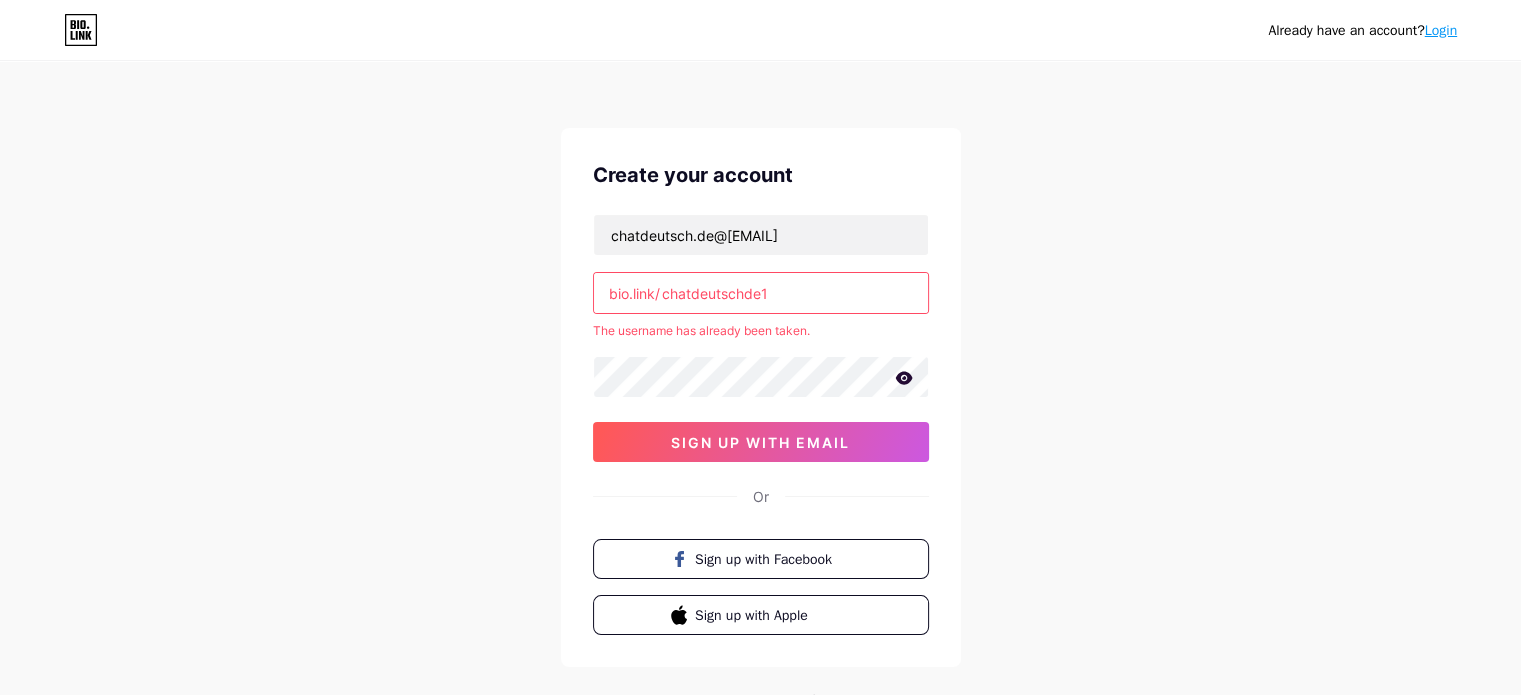 type on "chatdeutschde1" 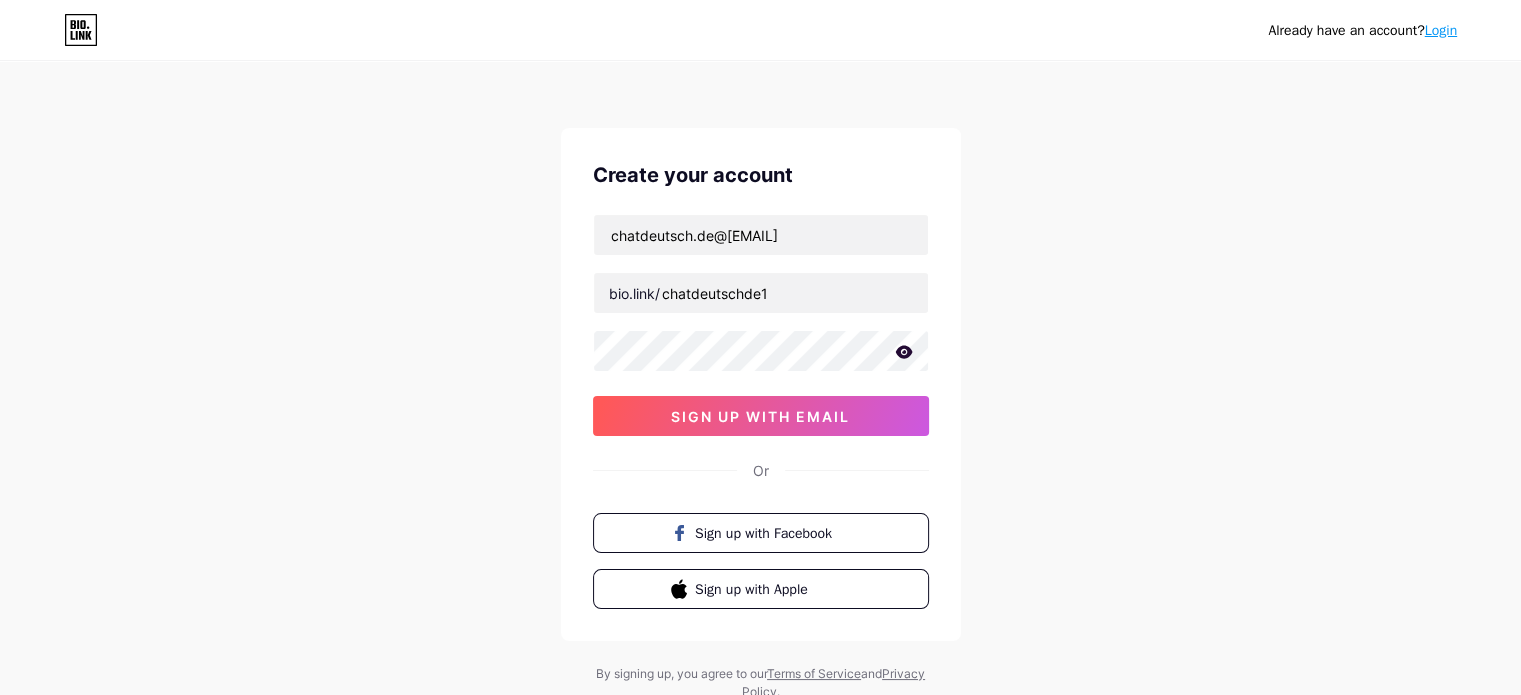 drag, startPoint x: 1082, startPoint y: 356, endPoint x: 1091, endPoint y: 362, distance: 10.816654 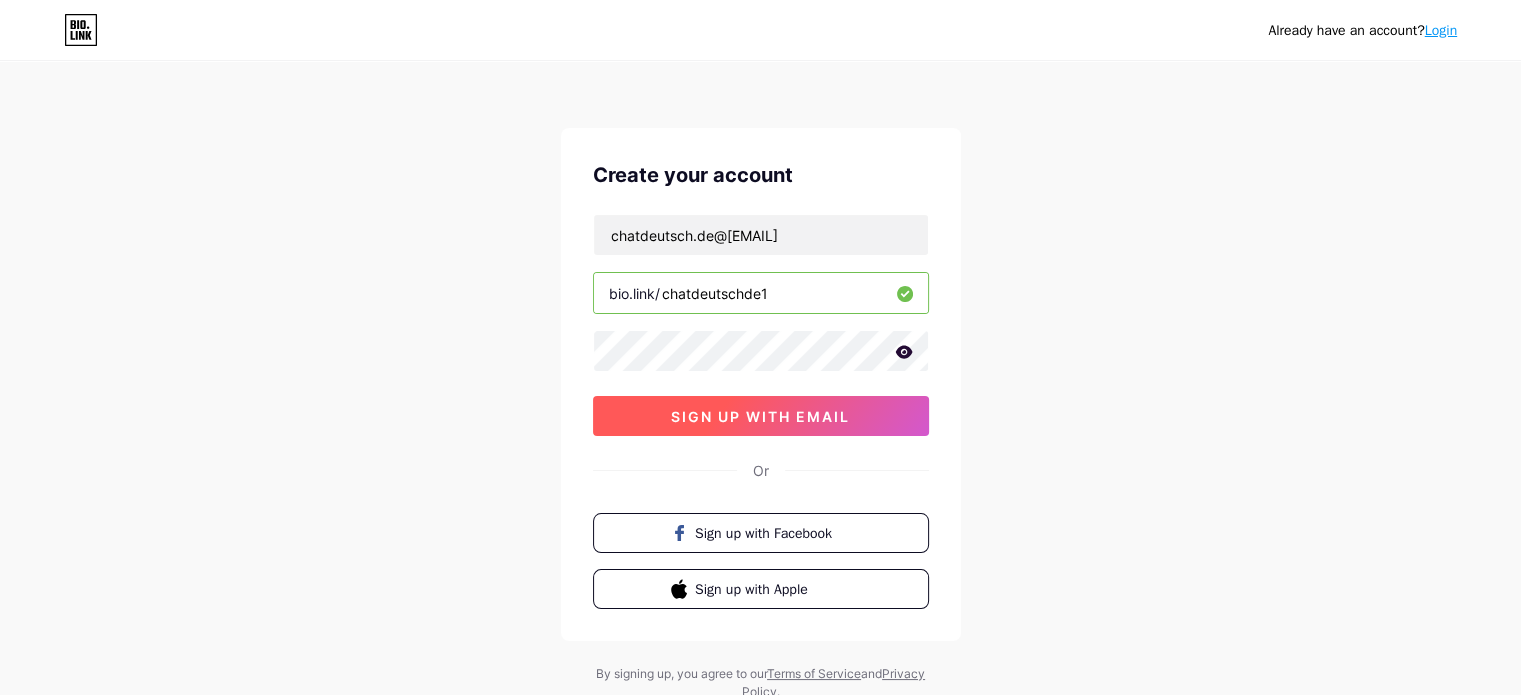 click on "sign up with email" at bounding box center (761, 416) 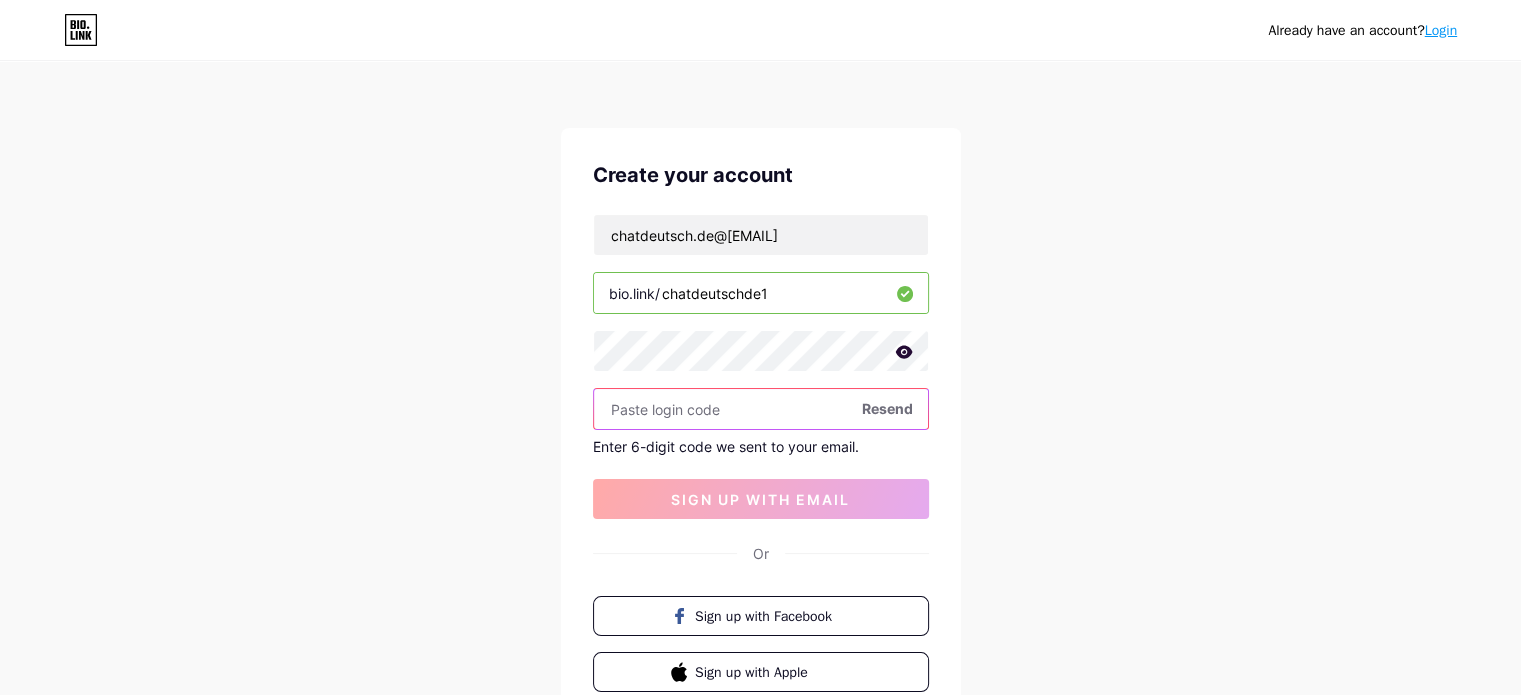 paste on "383257" 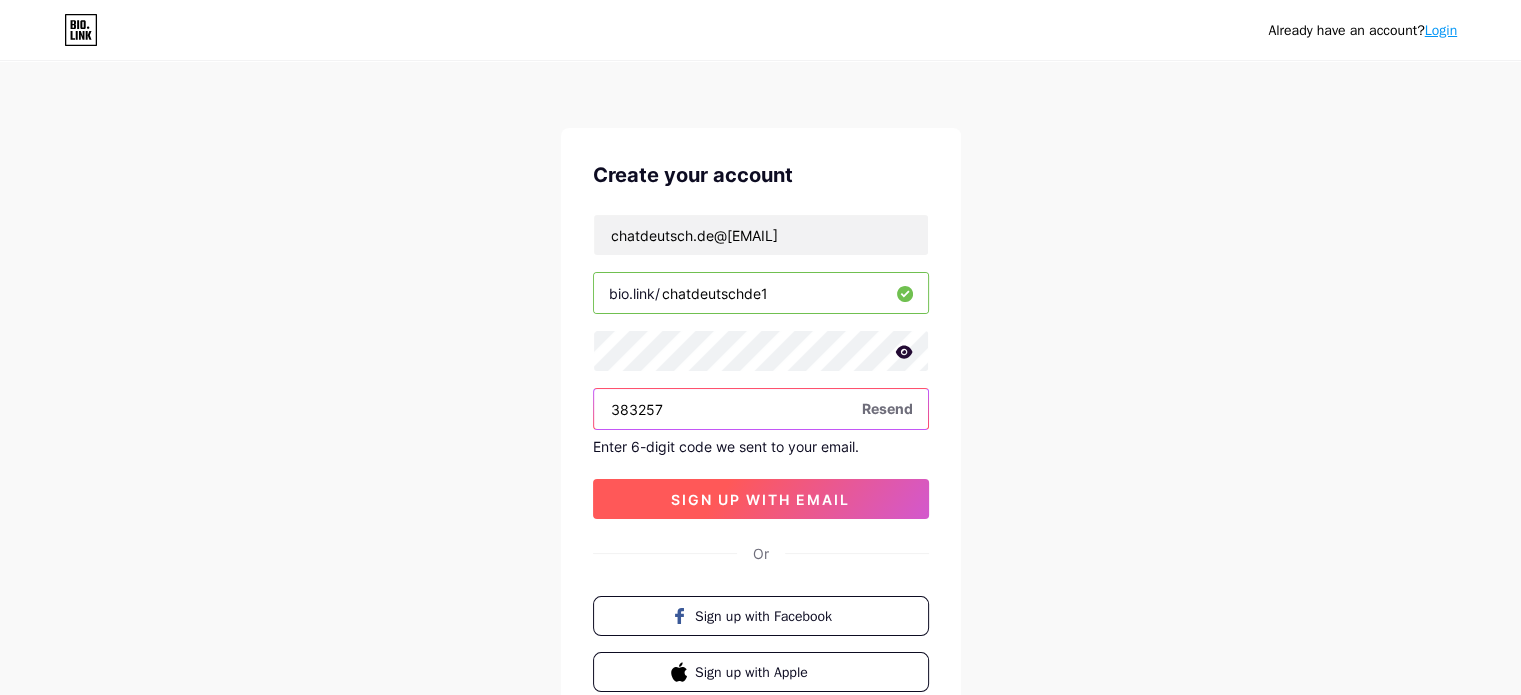 type on "383257" 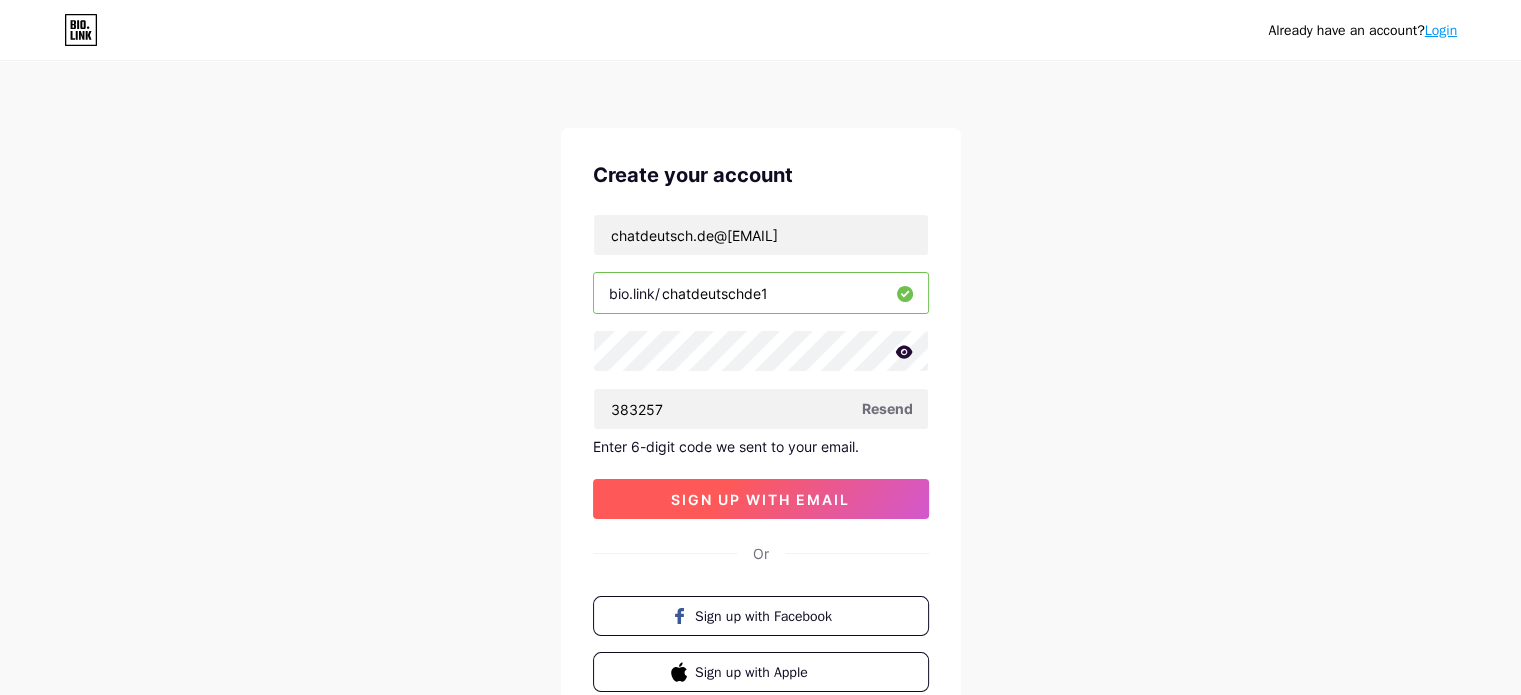click on "sign up with email" at bounding box center (760, 499) 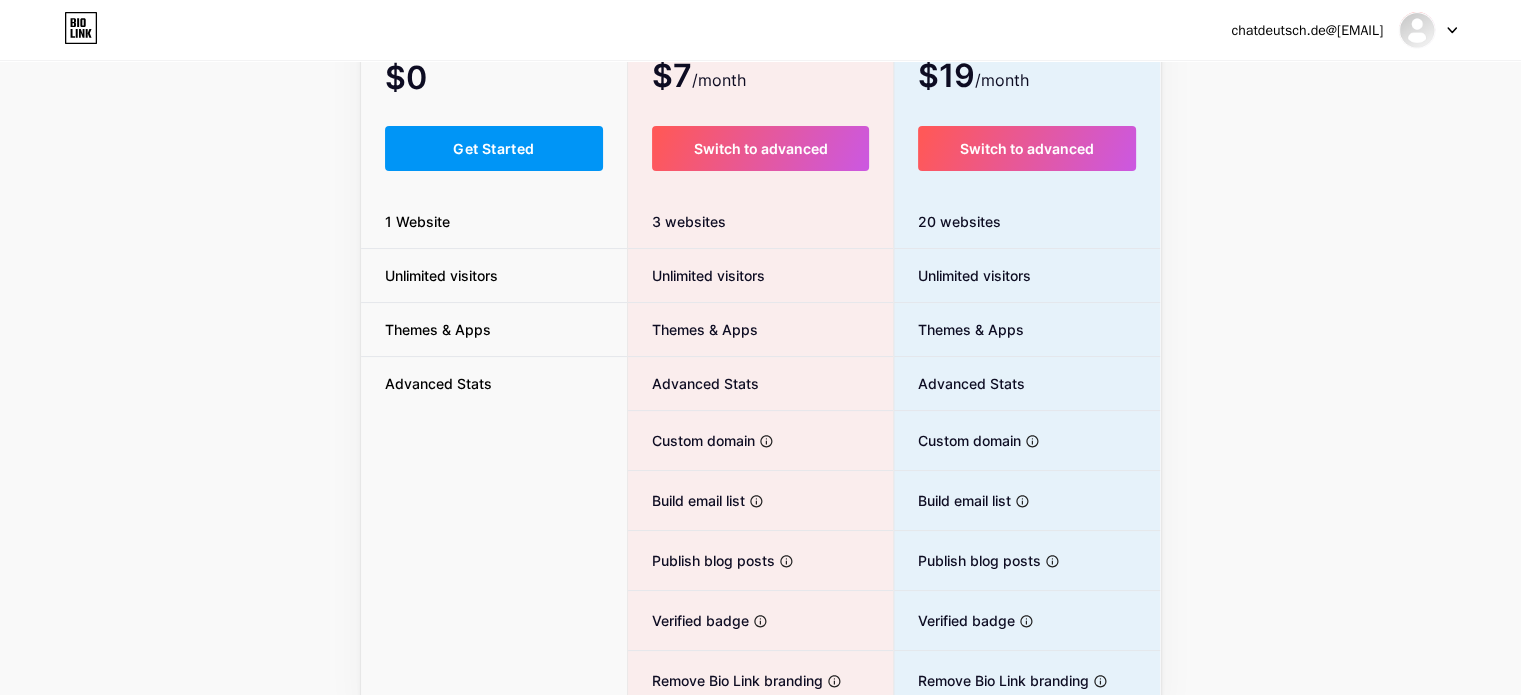 scroll, scrollTop: 200, scrollLeft: 0, axis: vertical 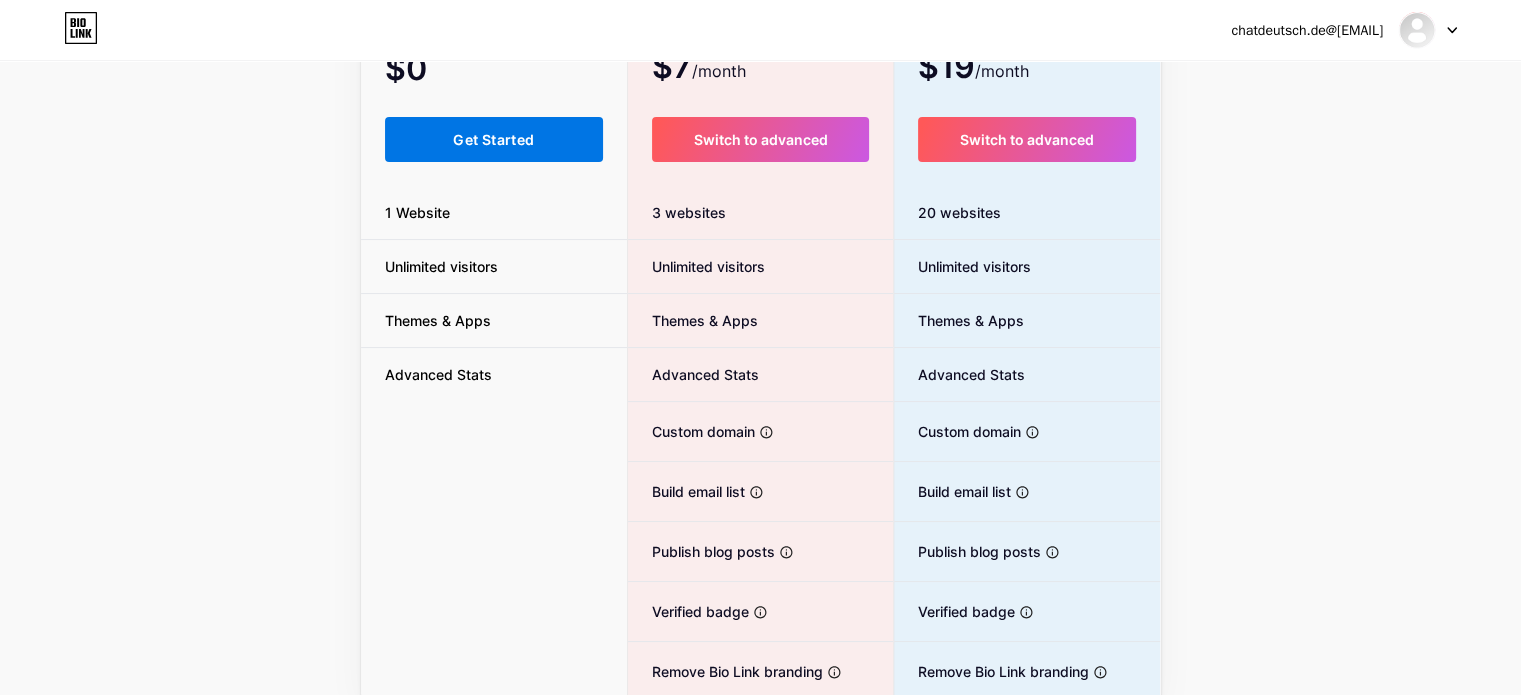 click on "Get Started" at bounding box center [494, 139] 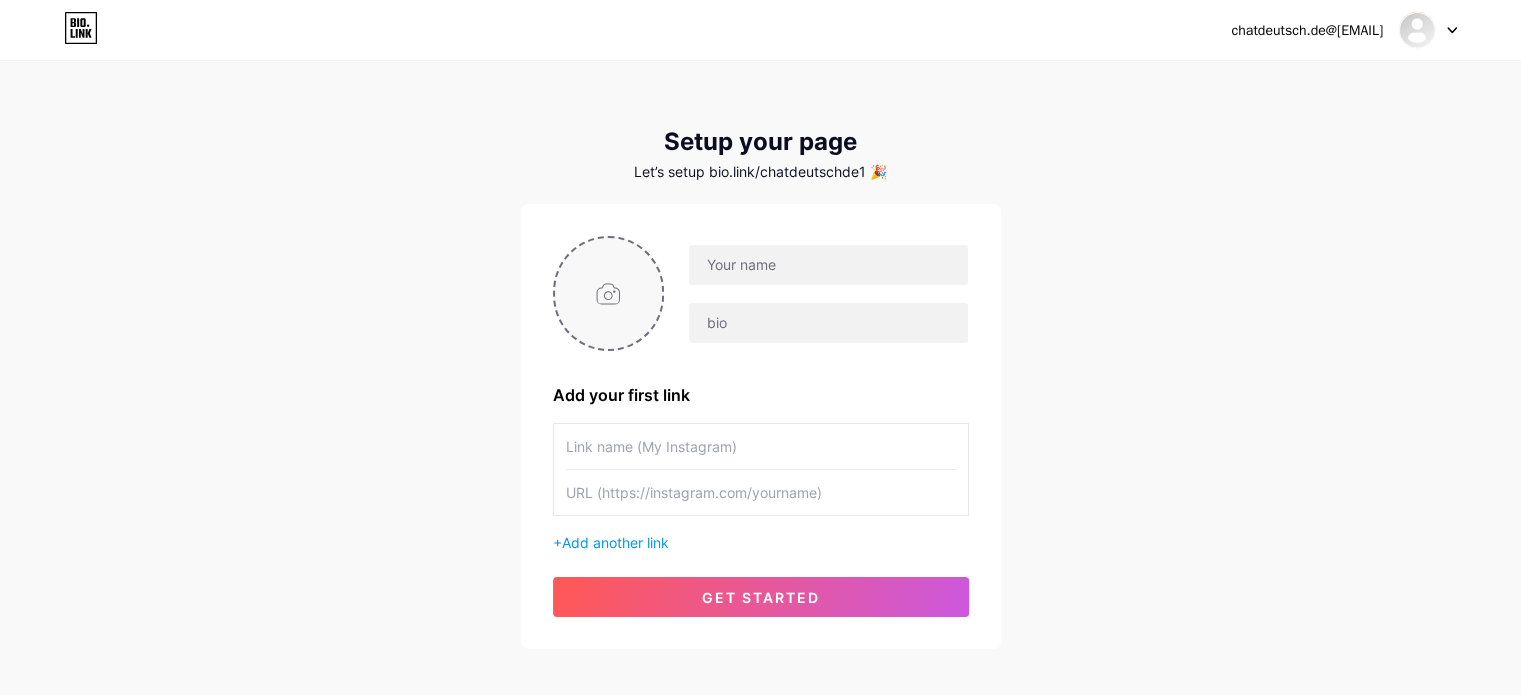 click at bounding box center (609, 293) 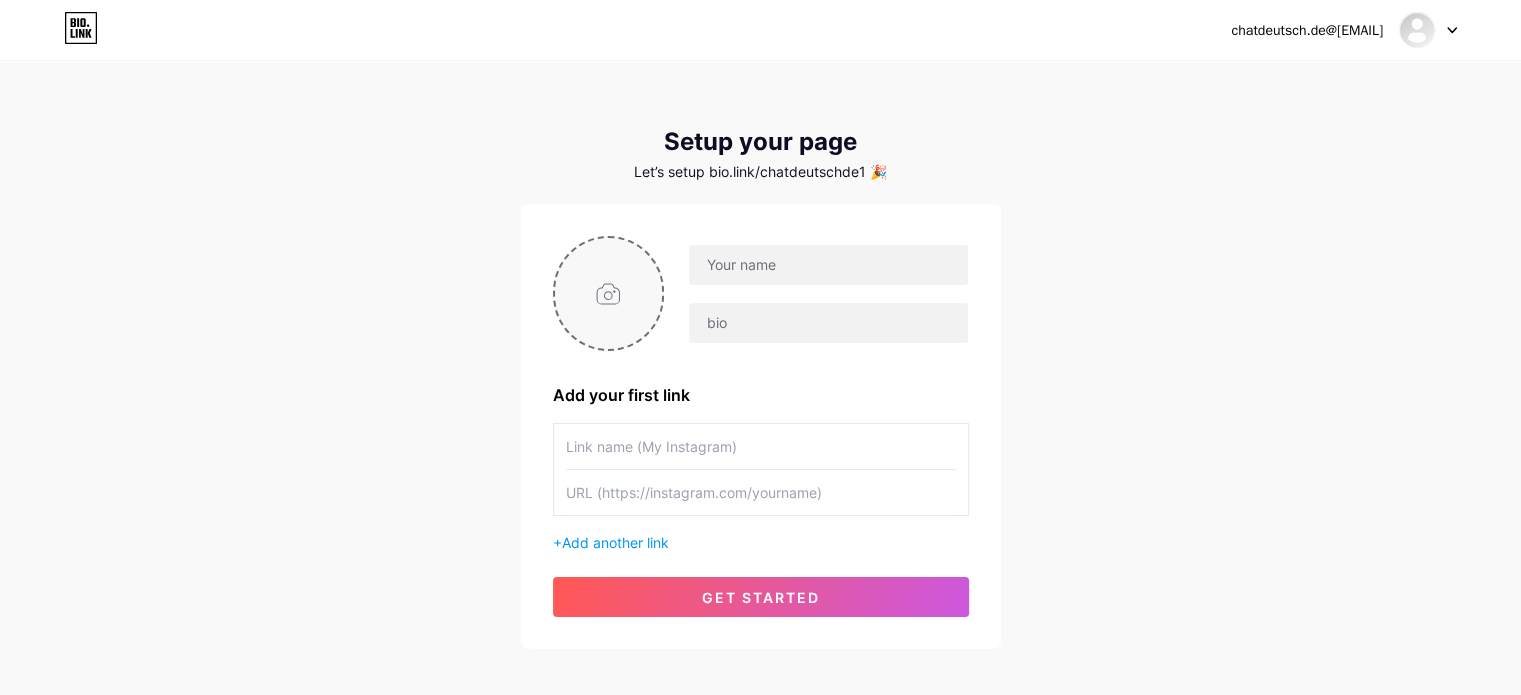 type on "C:\fakepath\chatdeutsch.de.png" 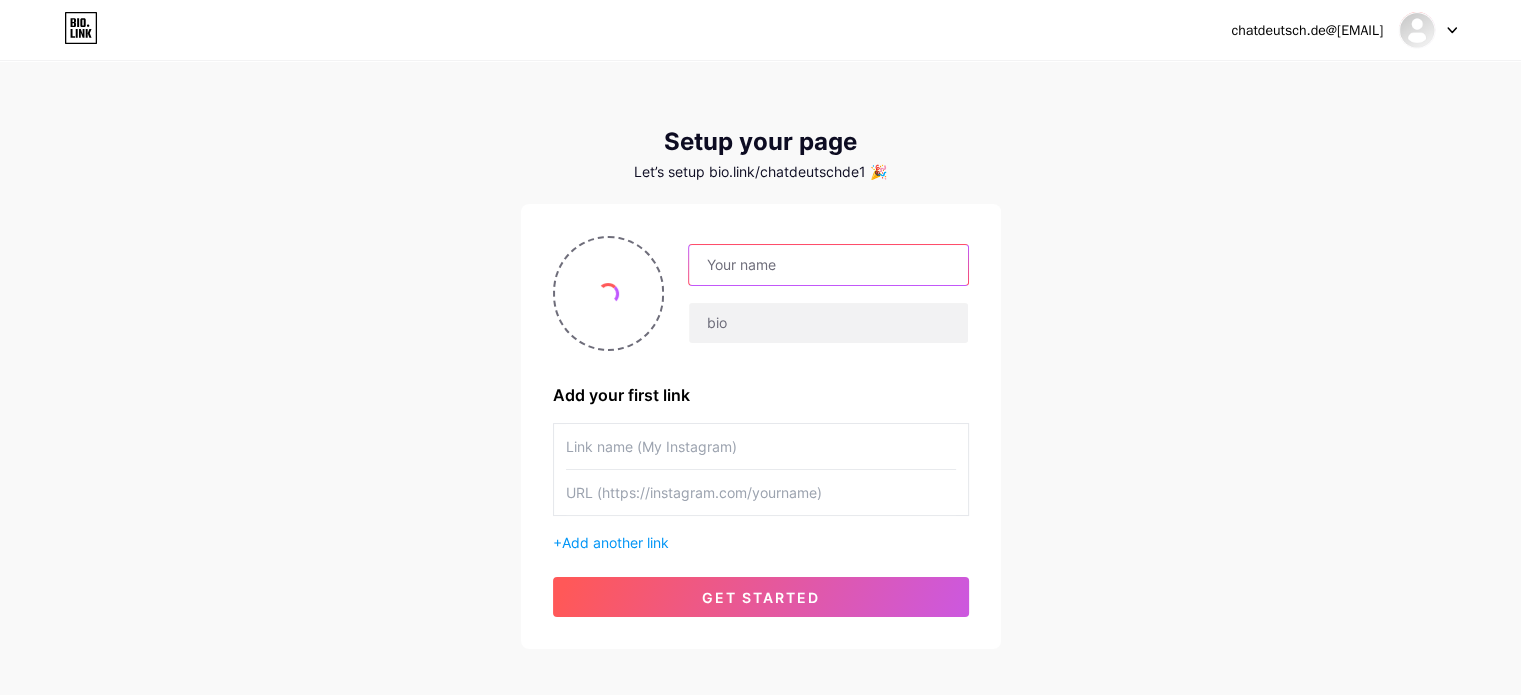 click at bounding box center (828, 265) 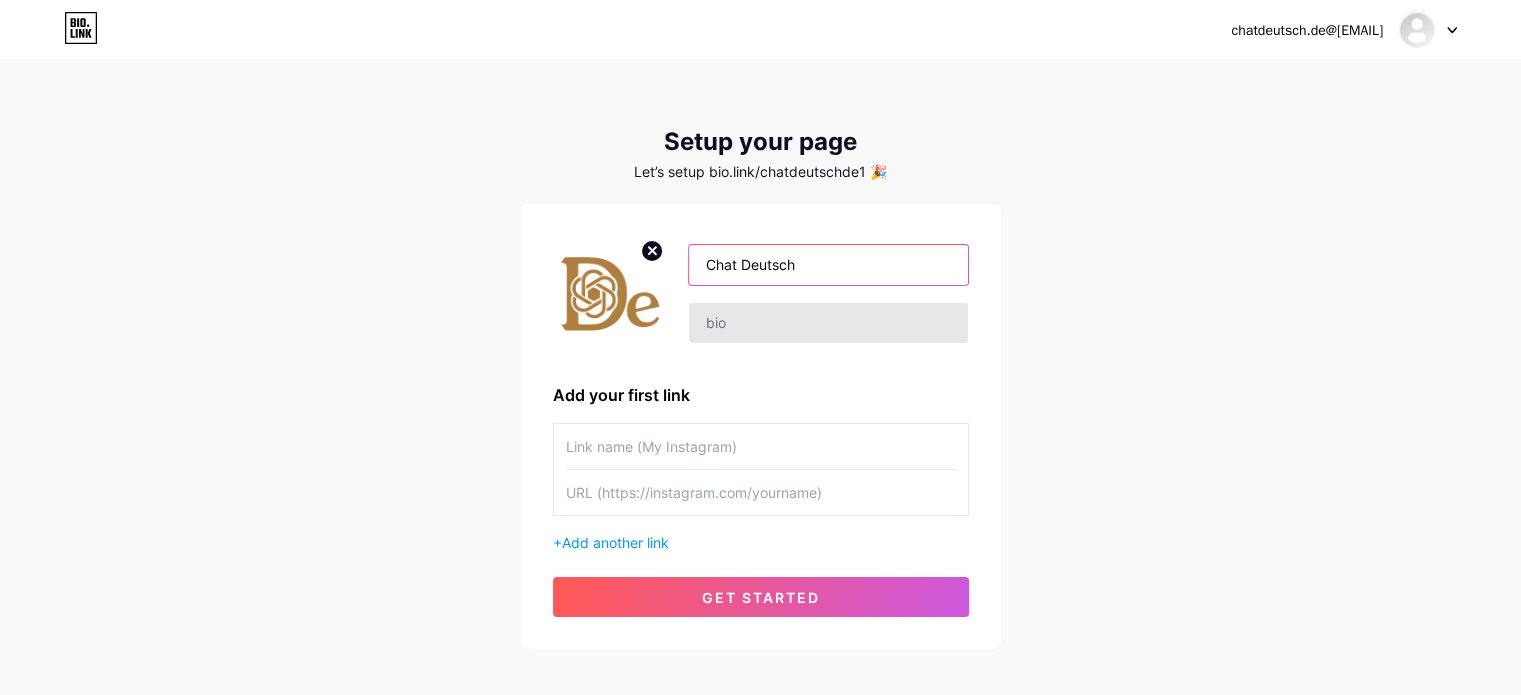 type on "Chat Deutsch" 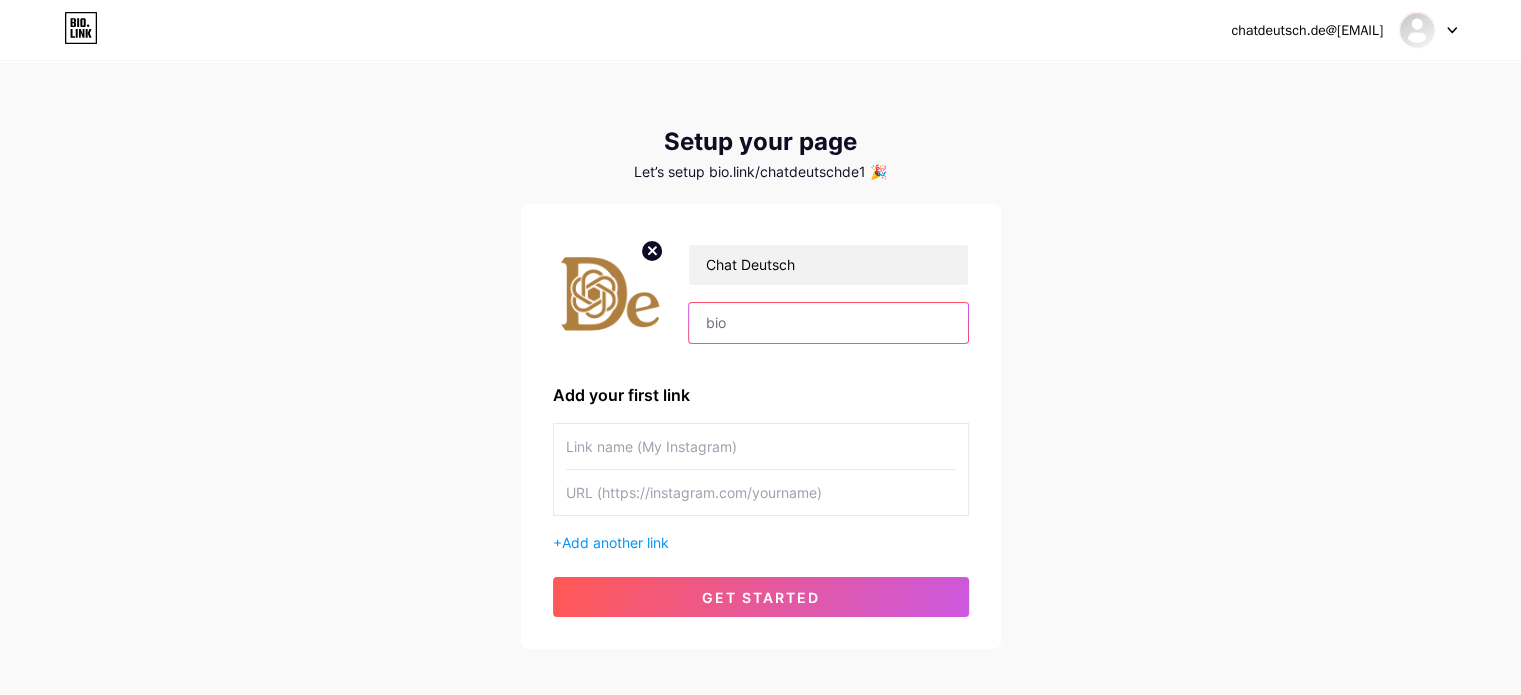 click at bounding box center [828, 323] 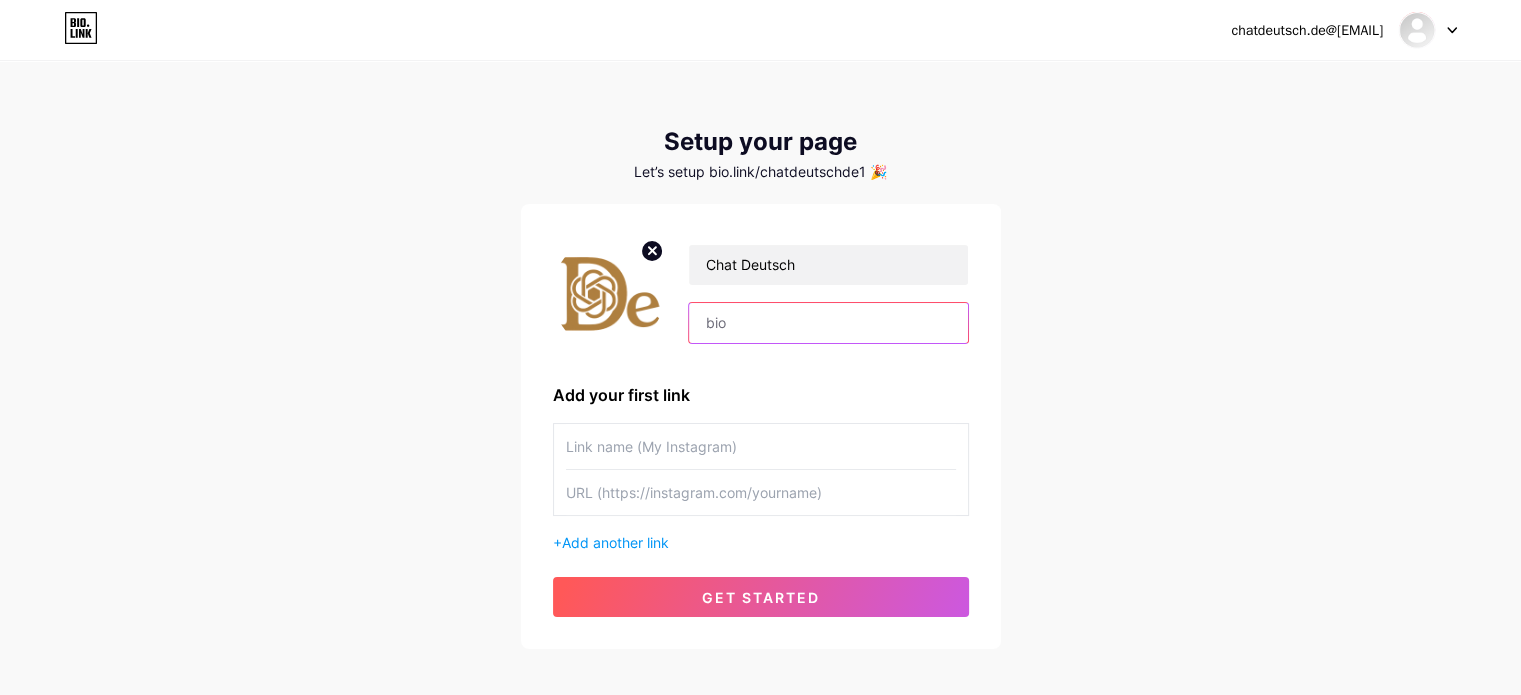 paste on "Willkommen bei ChatDeutsch.de, Ihrer vertrauenswürdigen Plattform für den kostenlosen Zugang zu ChatGPT, speziell optimiert für die deutsche Sprache. Diese Nutzungsbedingungen regeln Ihre Nutzung unseres Online-Dienstes" 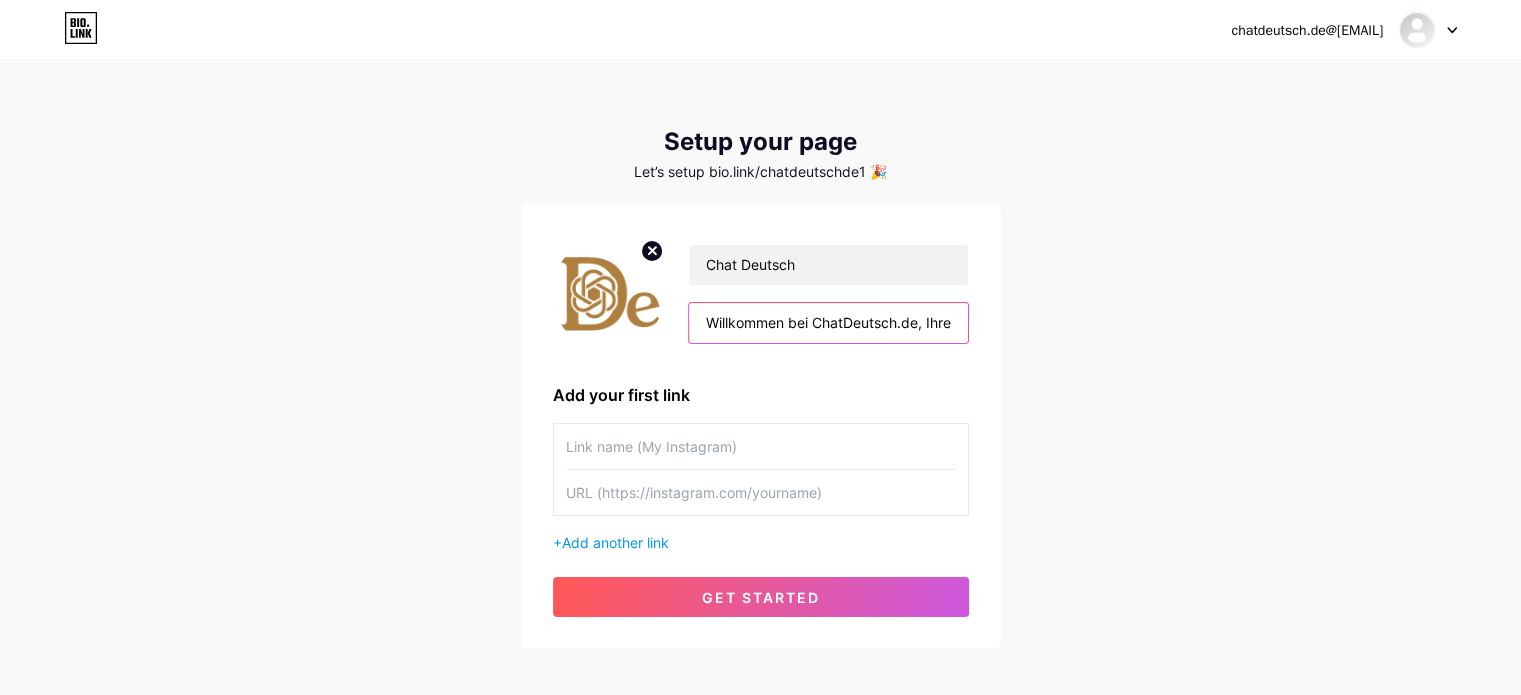 scroll, scrollTop: 0, scrollLeft: 1272, axis: horizontal 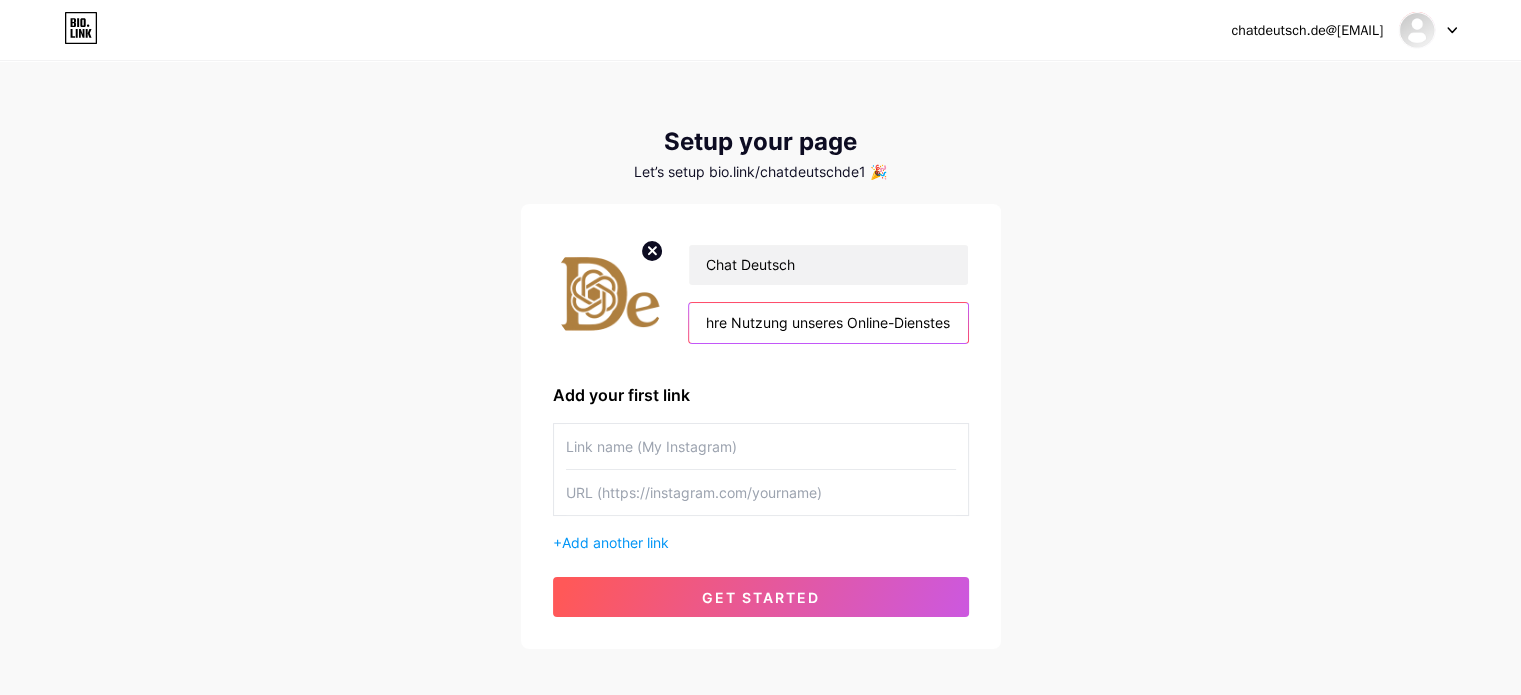 type on "Willkommen bei ChatDeutsch.de, Ihrer vertrauenswürdigen Plattform für den kostenlosen Zugang zu ChatGPT, speziell optimiert für die deutsche Sprache. Diese Nutzungsbedingungen regeln Ihre Nutzung unseres Online-Dienstes" 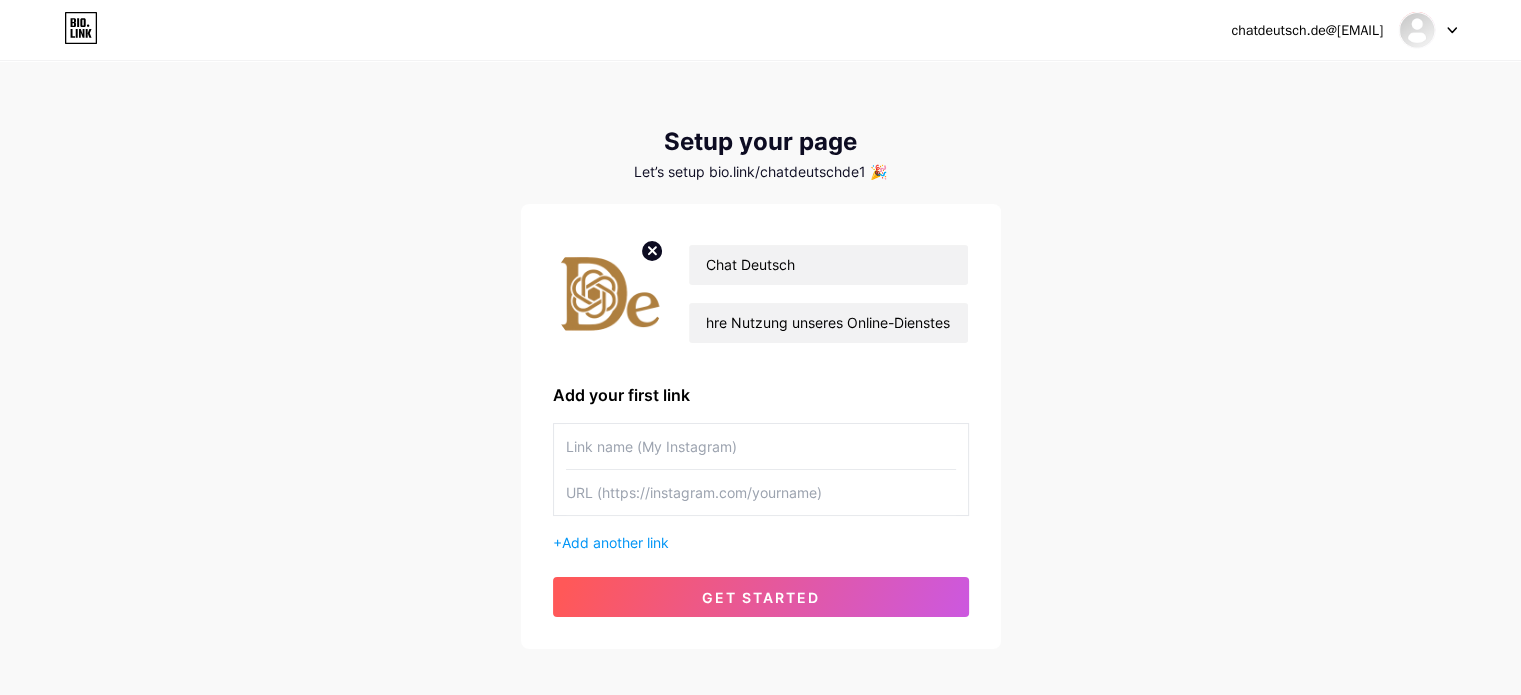 click on "chatdeutsch.de@[EMAIL]           Dashboard     Logout   Setup your page   Let’s setup bio.link/chatdeutschde1 🎉               Chat Deutsch     Willkommen bei ChatDeutsch.de, Ihrer vertrauenswürdigen Plattform für den kostenlosen Zugang zu ChatGPT, speziell optimiert für die deutsche Sprache. Diese Nutzungsbedingungen regeln Ihre Nutzung unseres Online-Dienstes     Add your first link
+  Add another link     get started" at bounding box center [760, 356] 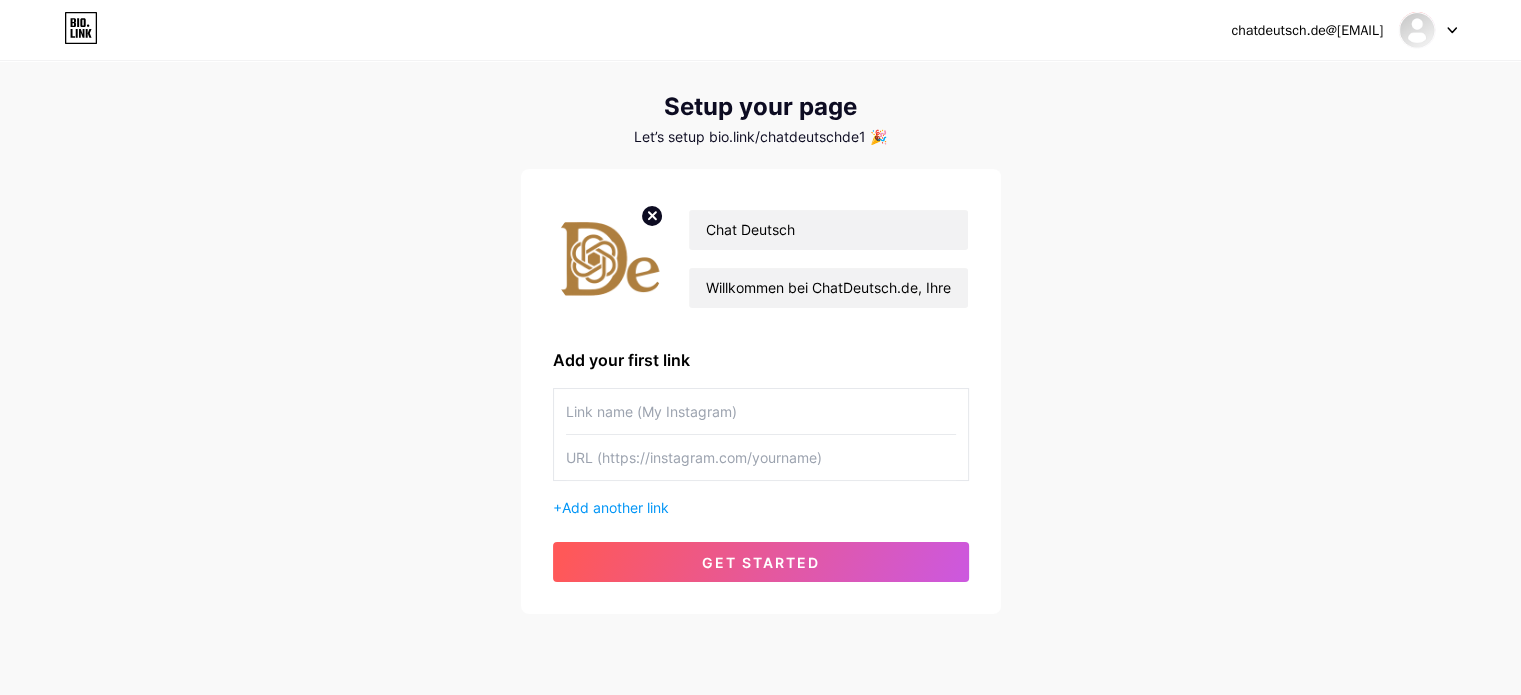 scroll, scrollTop: 97, scrollLeft: 0, axis: vertical 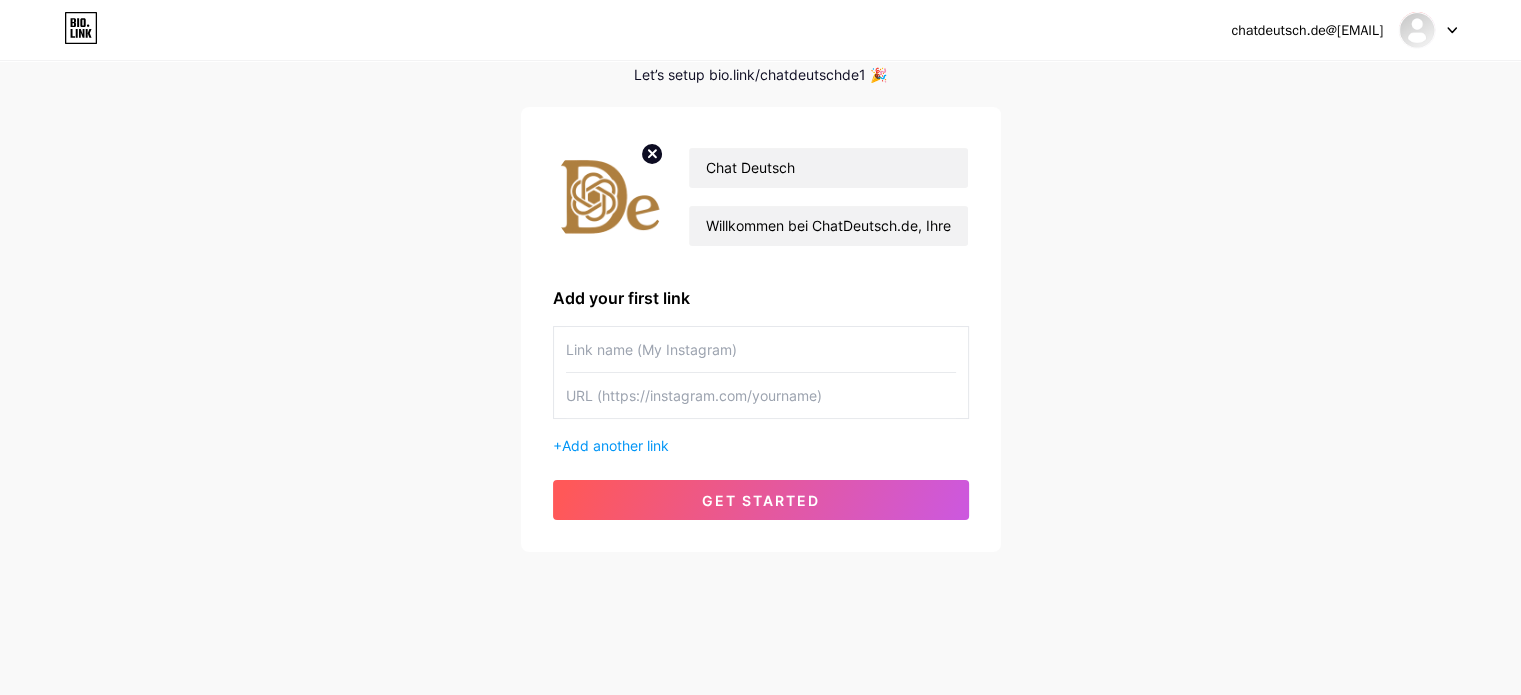 click at bounding box center (761, 349) 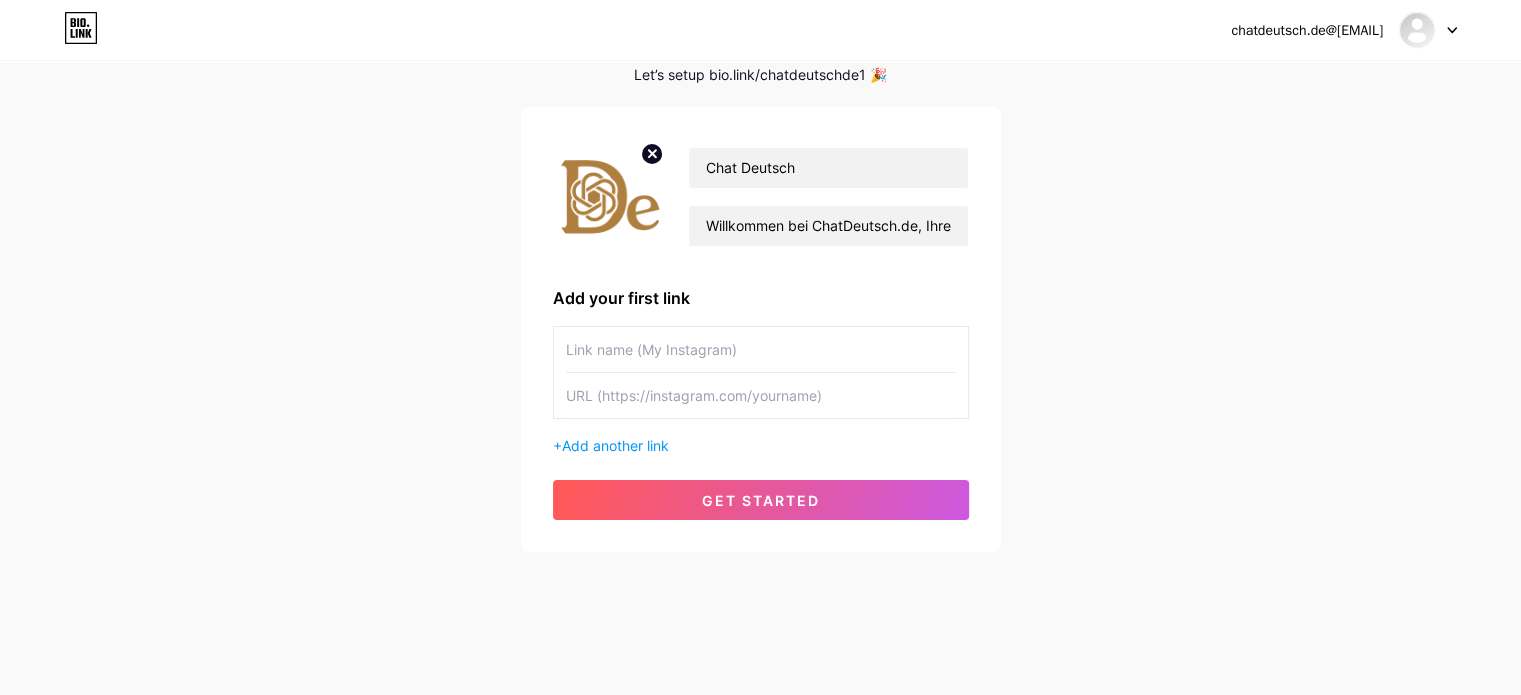 click at bounding box center (761, 395) 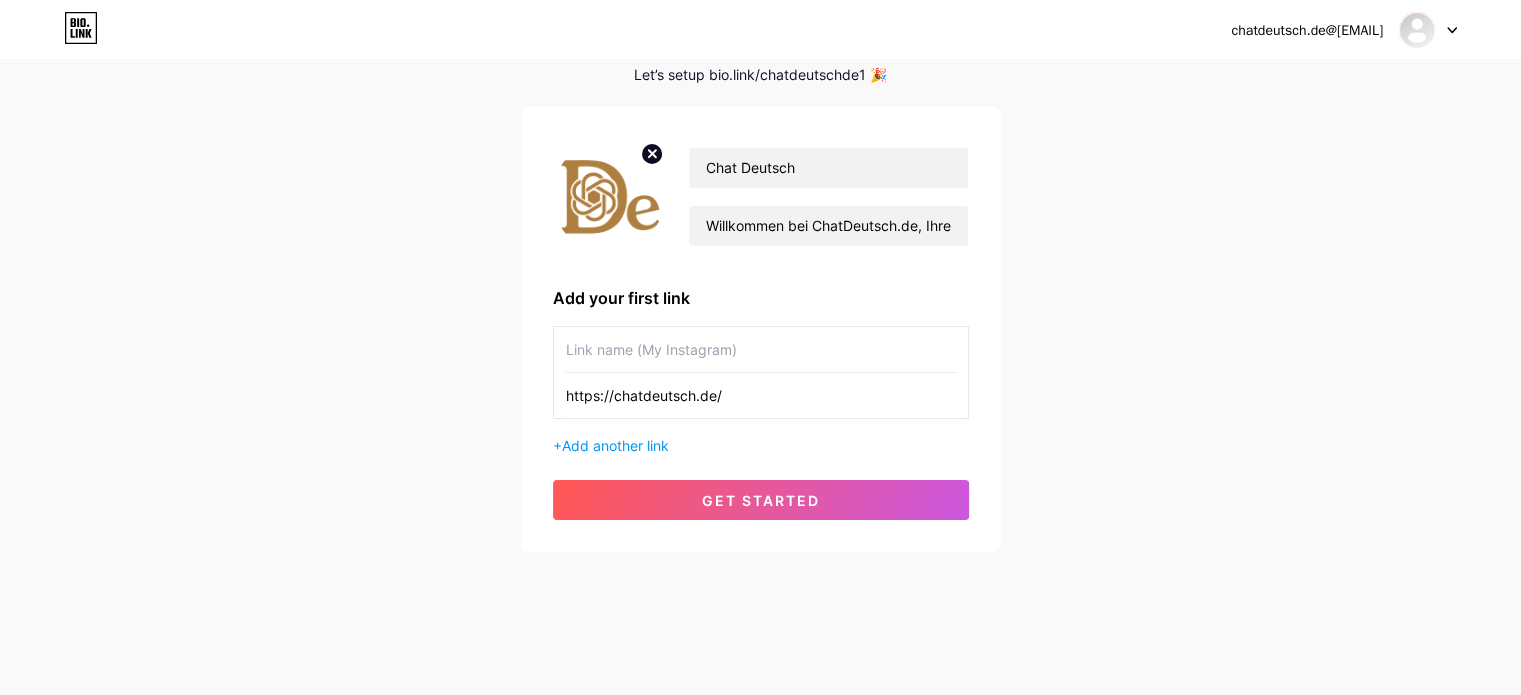 type on "https://chatdeutsch.de/" 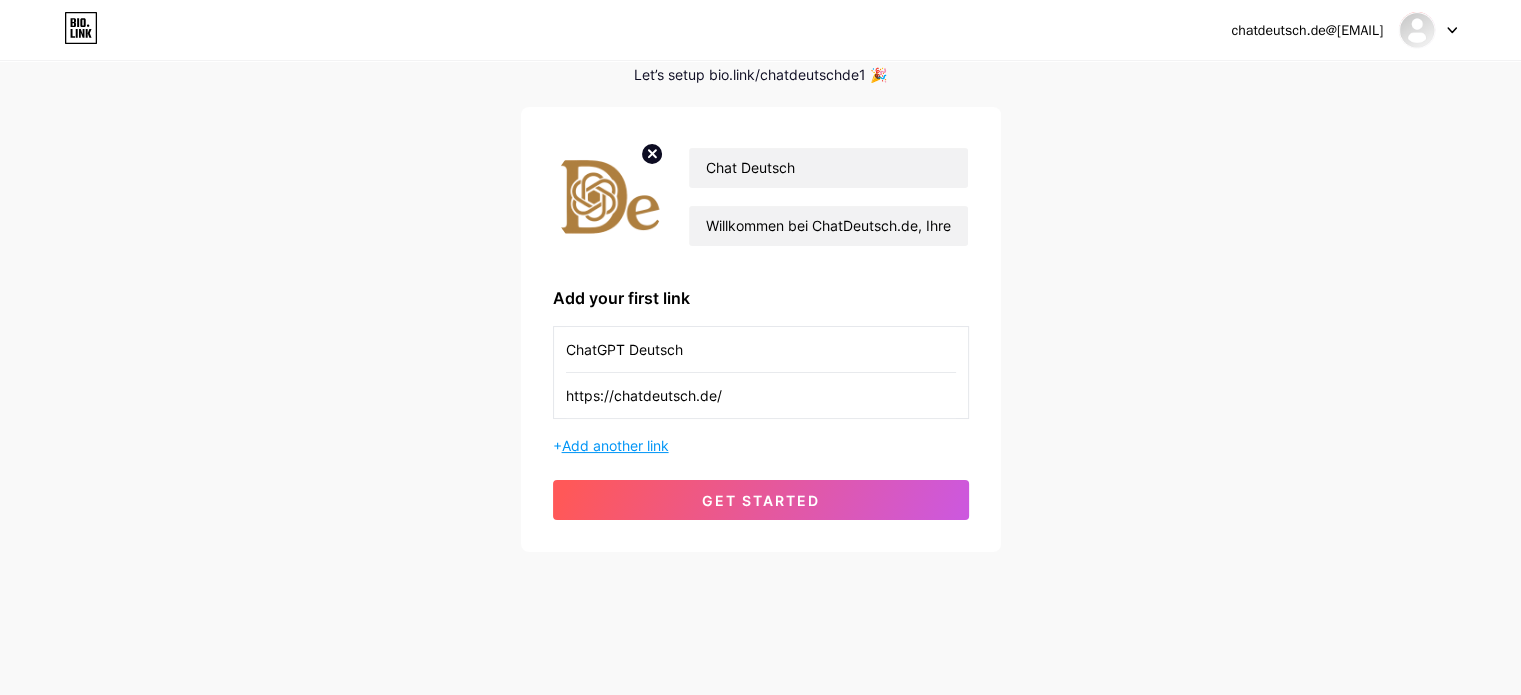 type on "ChatGPT Deutsch" 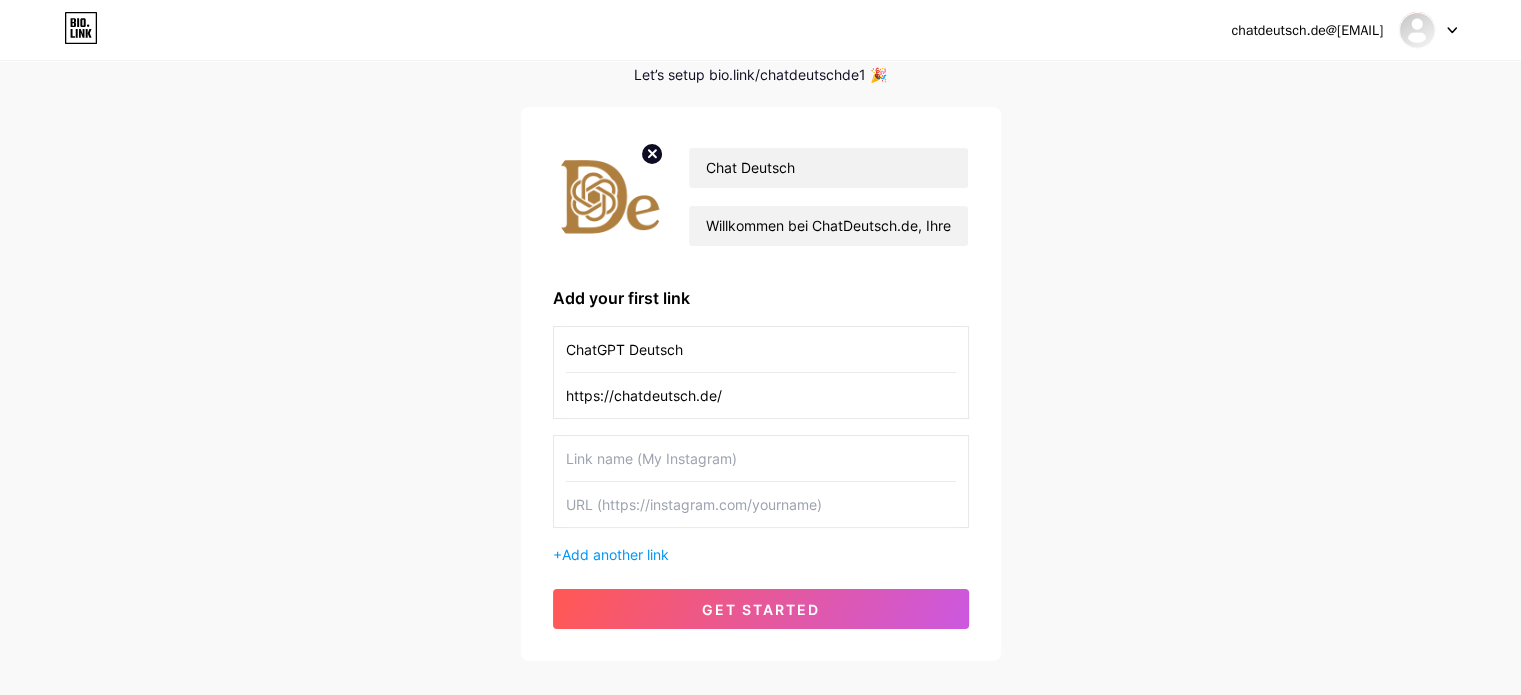 click at bounding box center (761, 458) 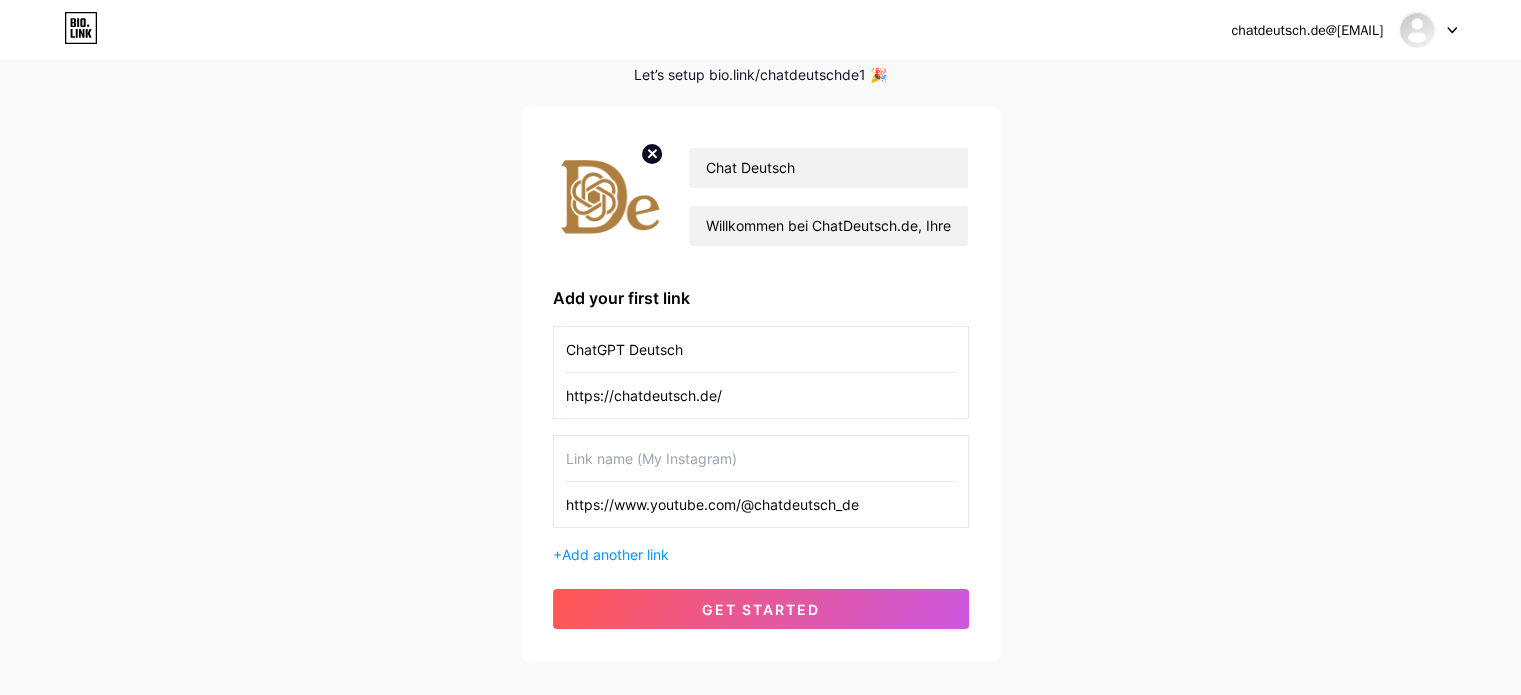 type on "https://www.youtube.com/@chatdeutsch_de" 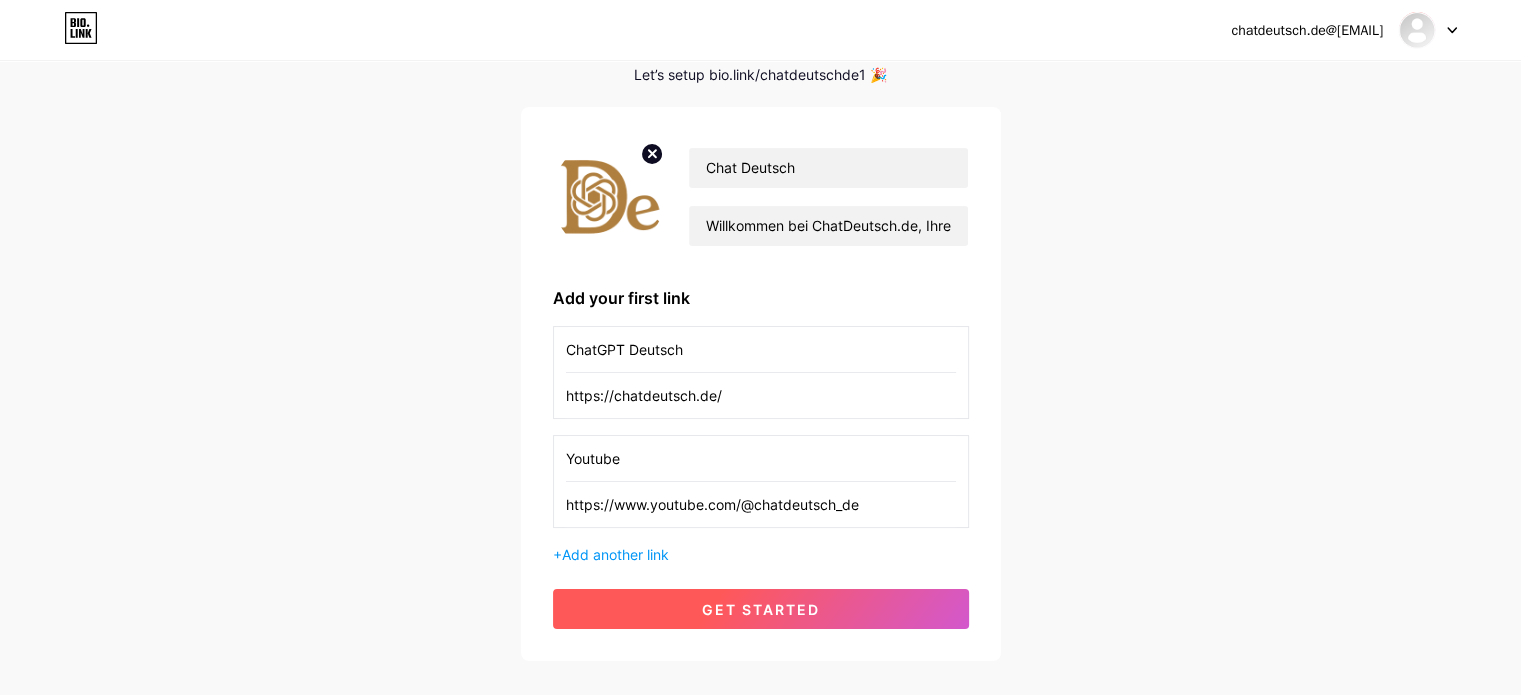 type on "Youtube" 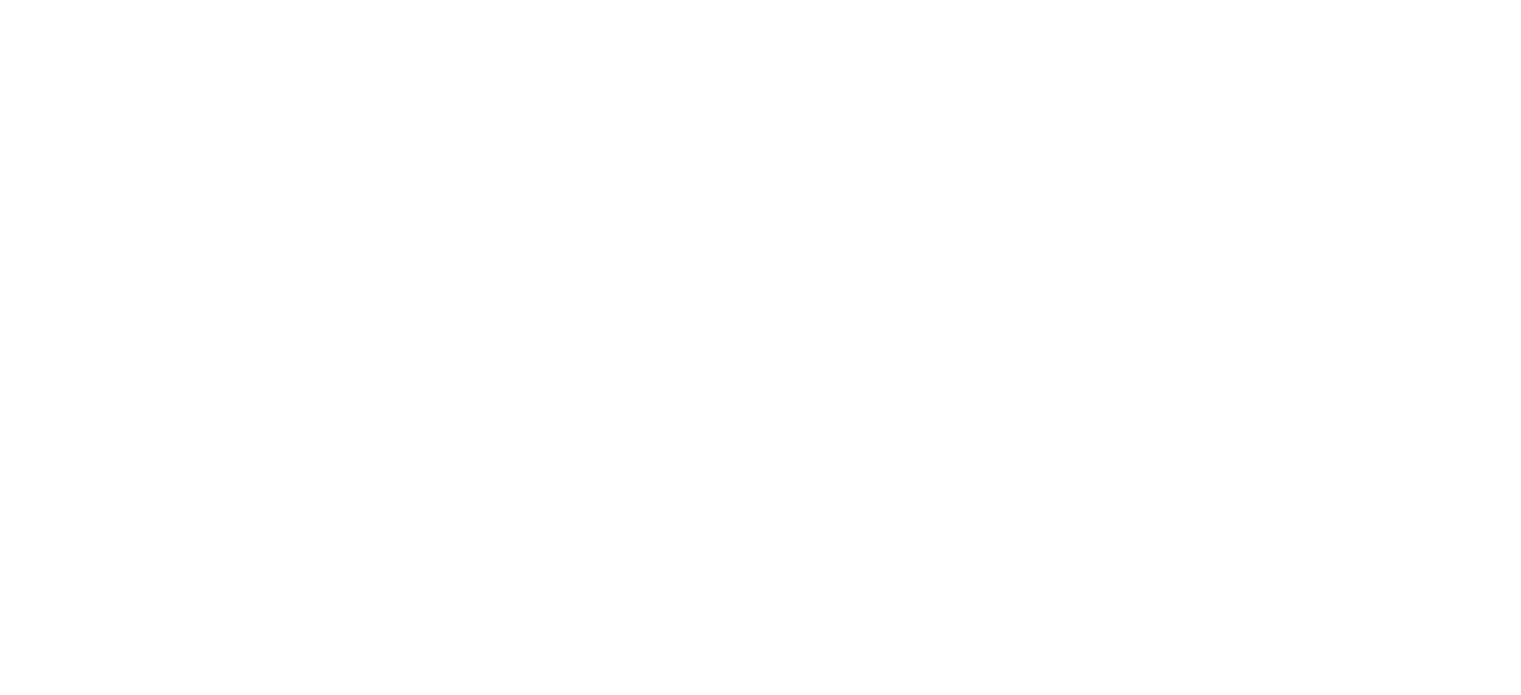 scroll, scrollTop: 0, scrollLeft: 0, axis: both 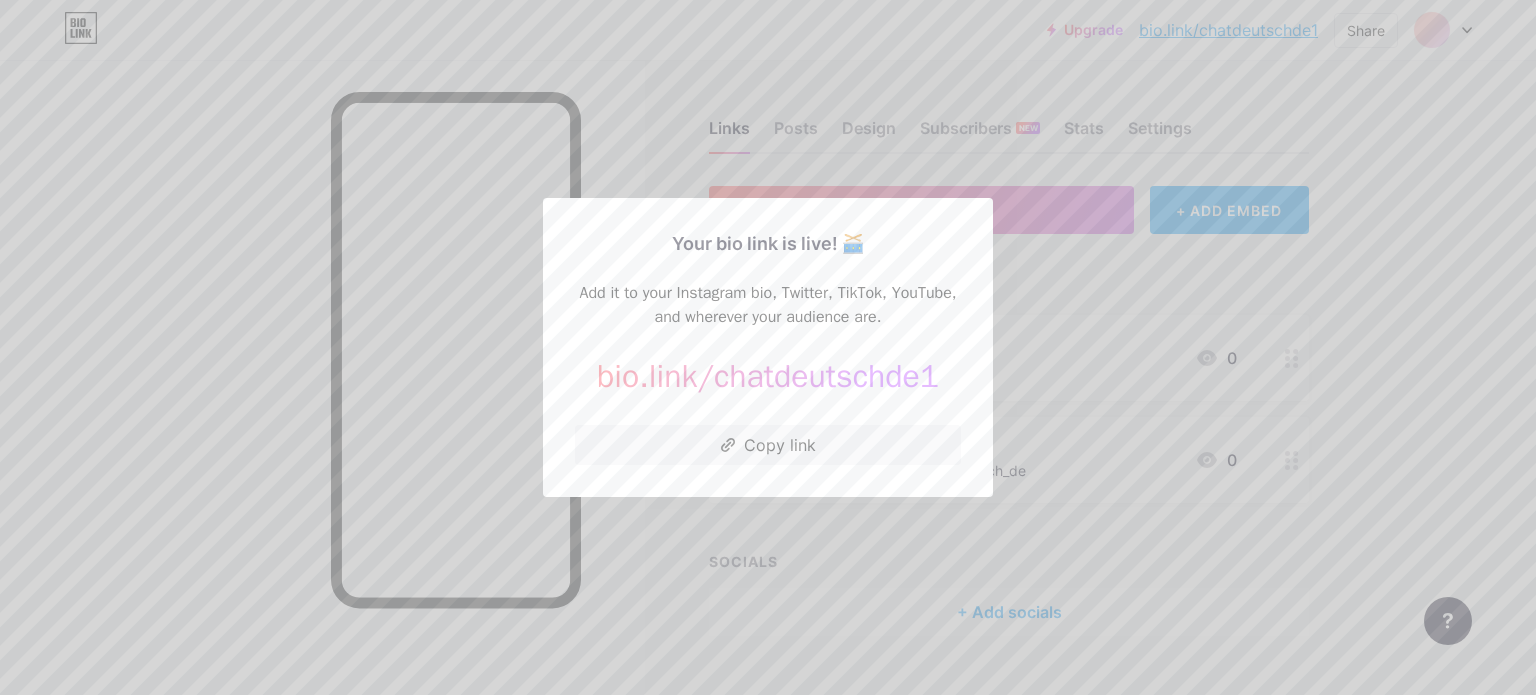 click at bounding box center (768, 347) 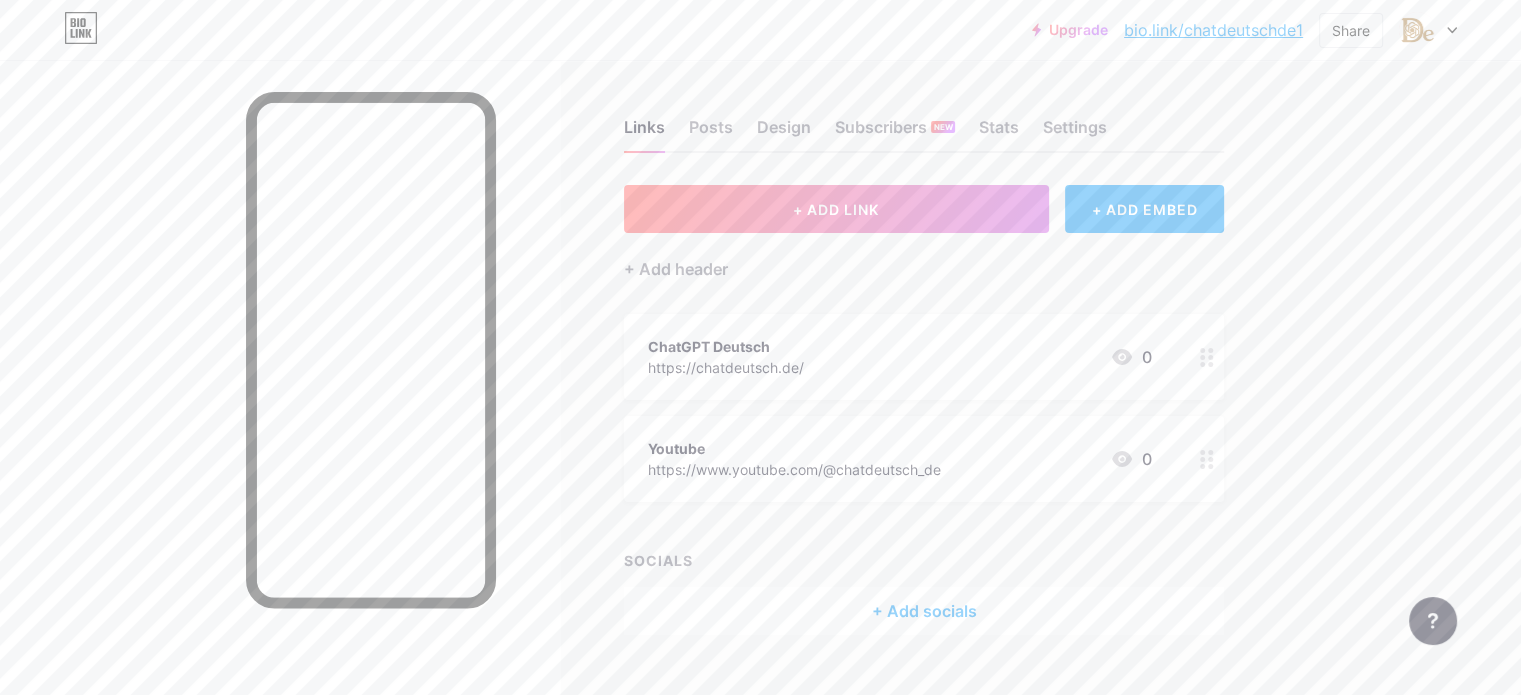scroll, scrollTop: 0, scrollLeft: 0, axis: both 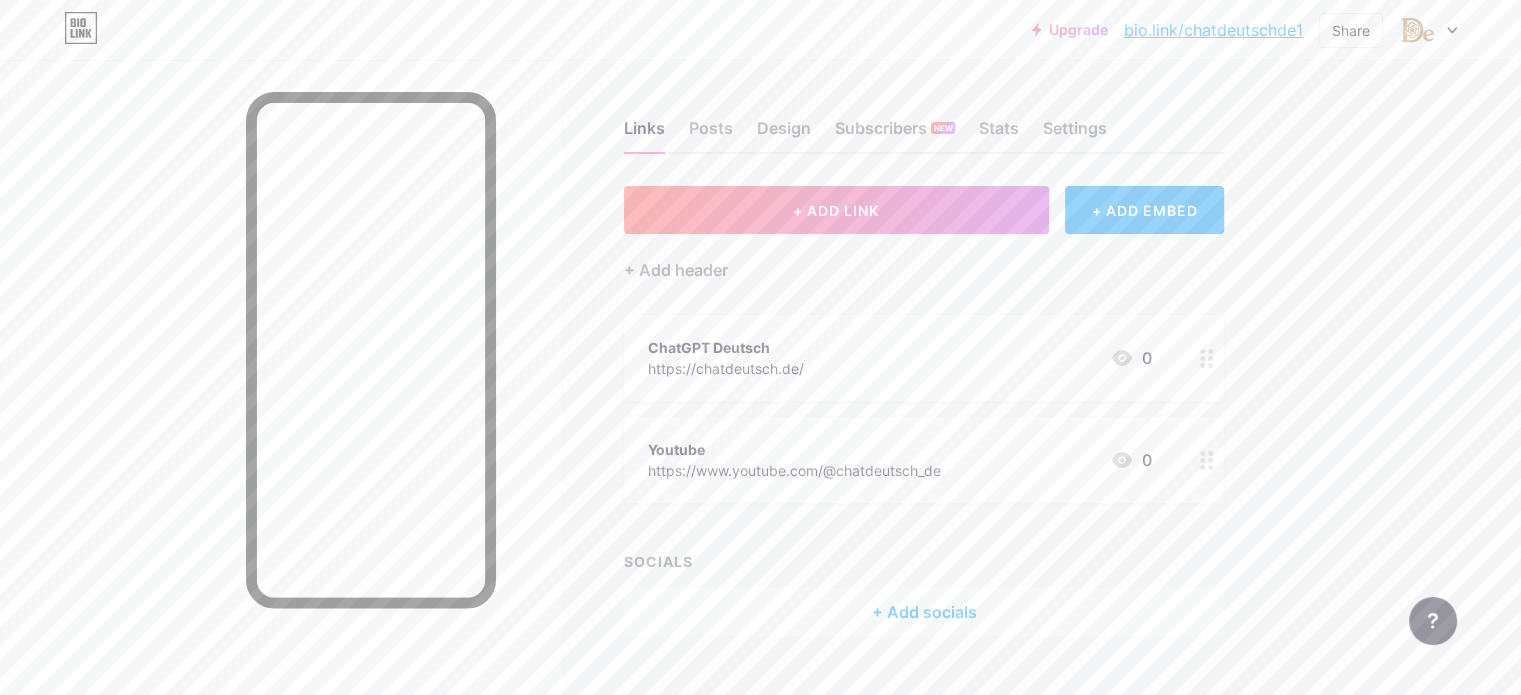 click on "bio.link/chatdeutschde1" at bounding box center (1213, 30) 